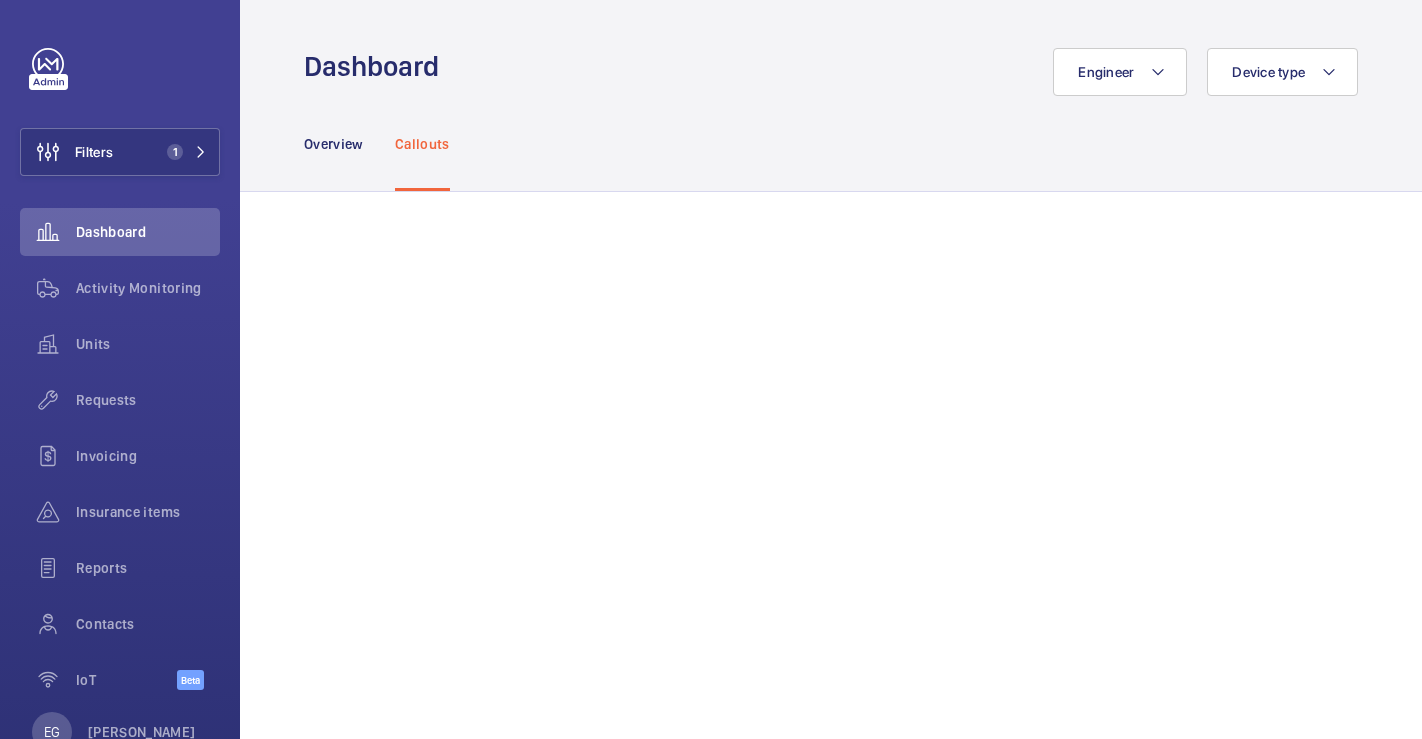 scroll, scrollTop: 0, scrollLeft: 0, axis: both 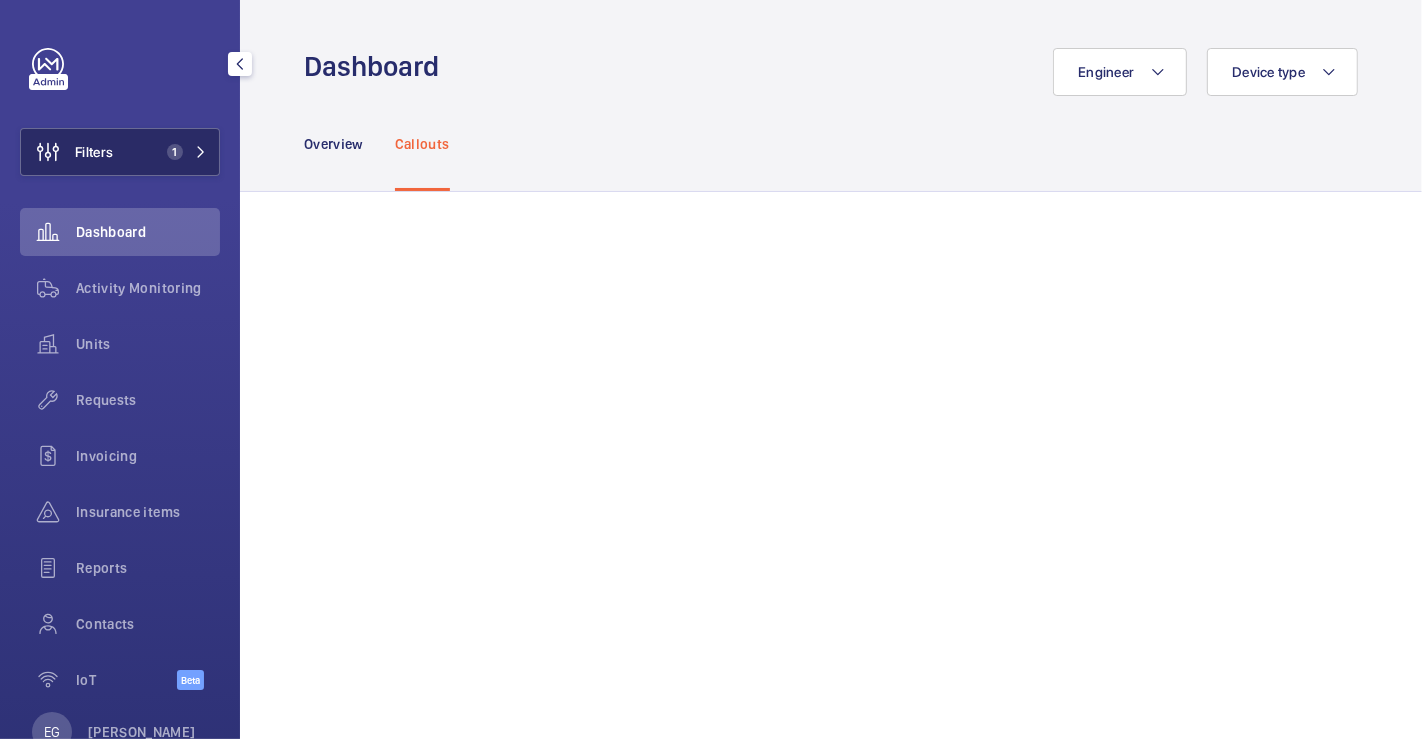 click 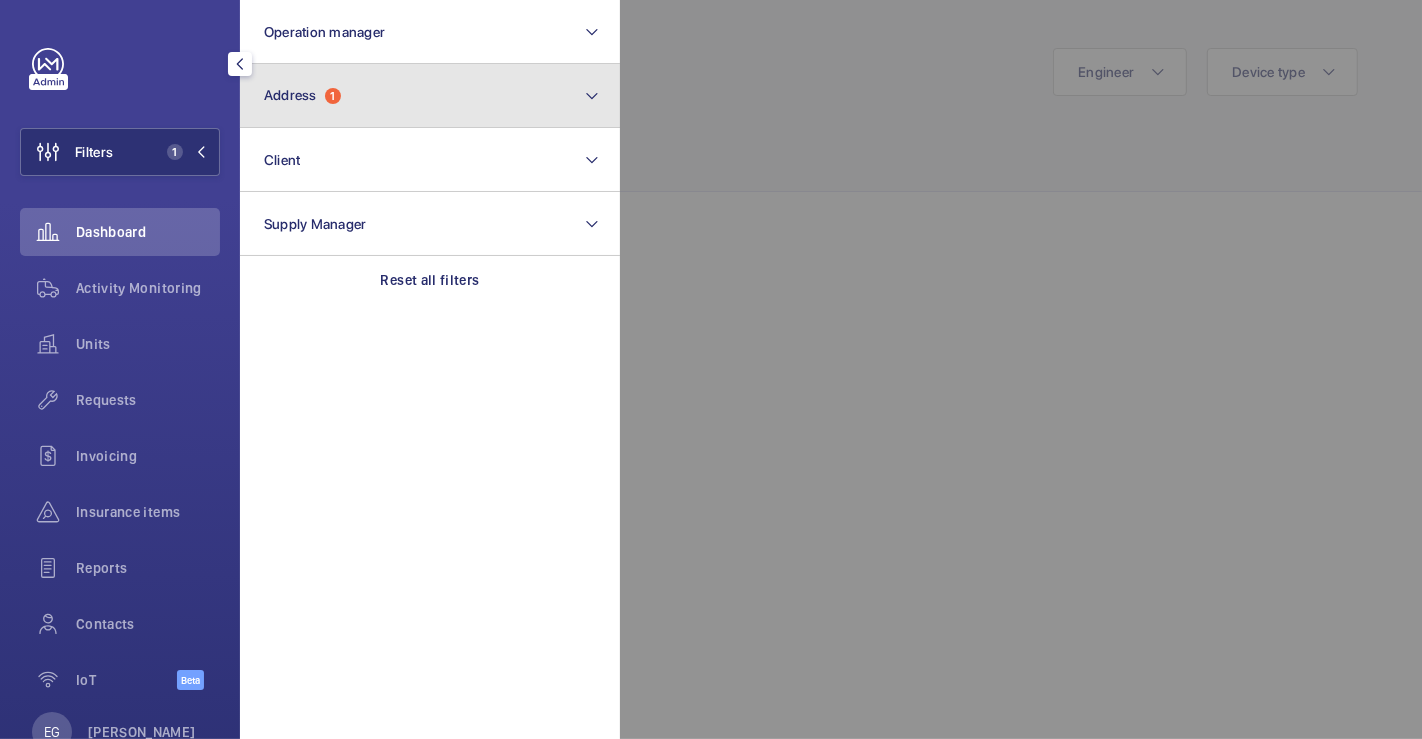 click on "Address  1" 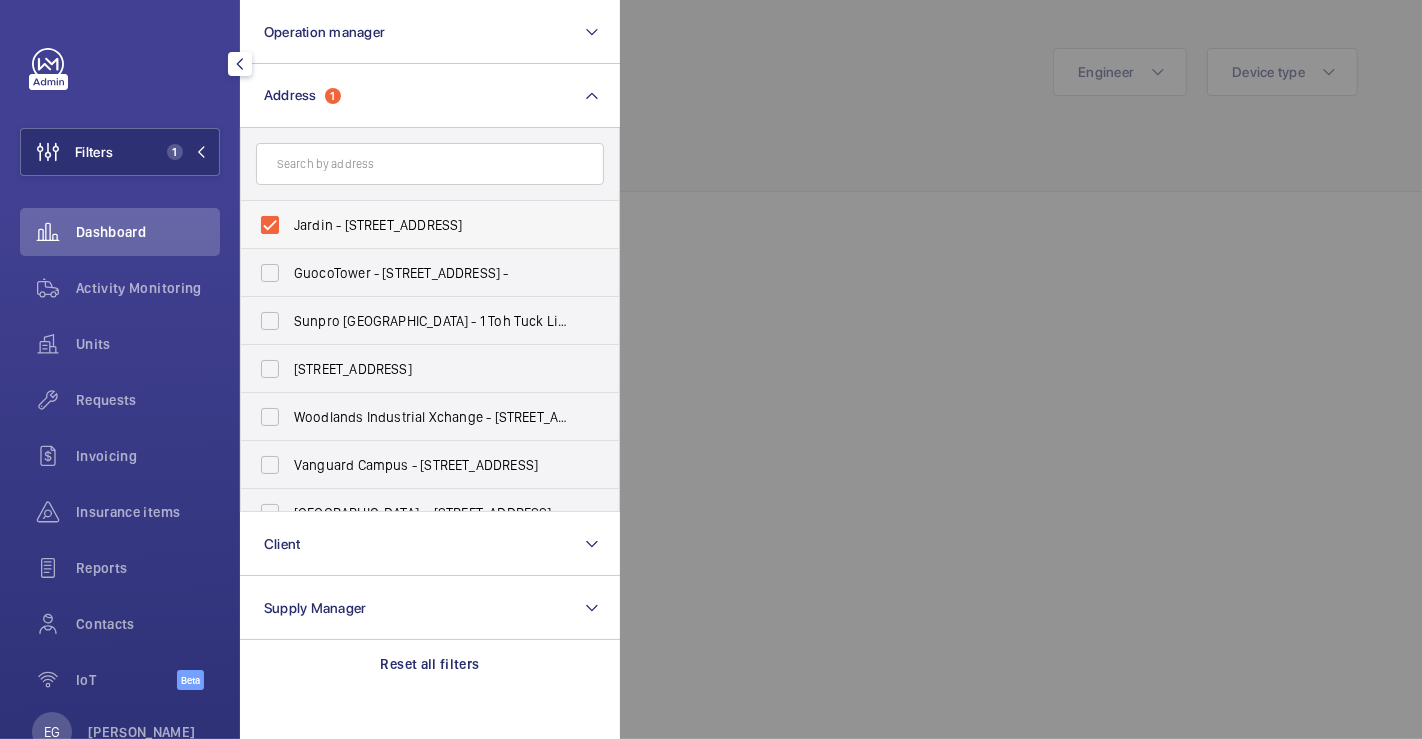 click on "Jardin - [STREET_ADDRESS]" at bounding box center (431, 225) 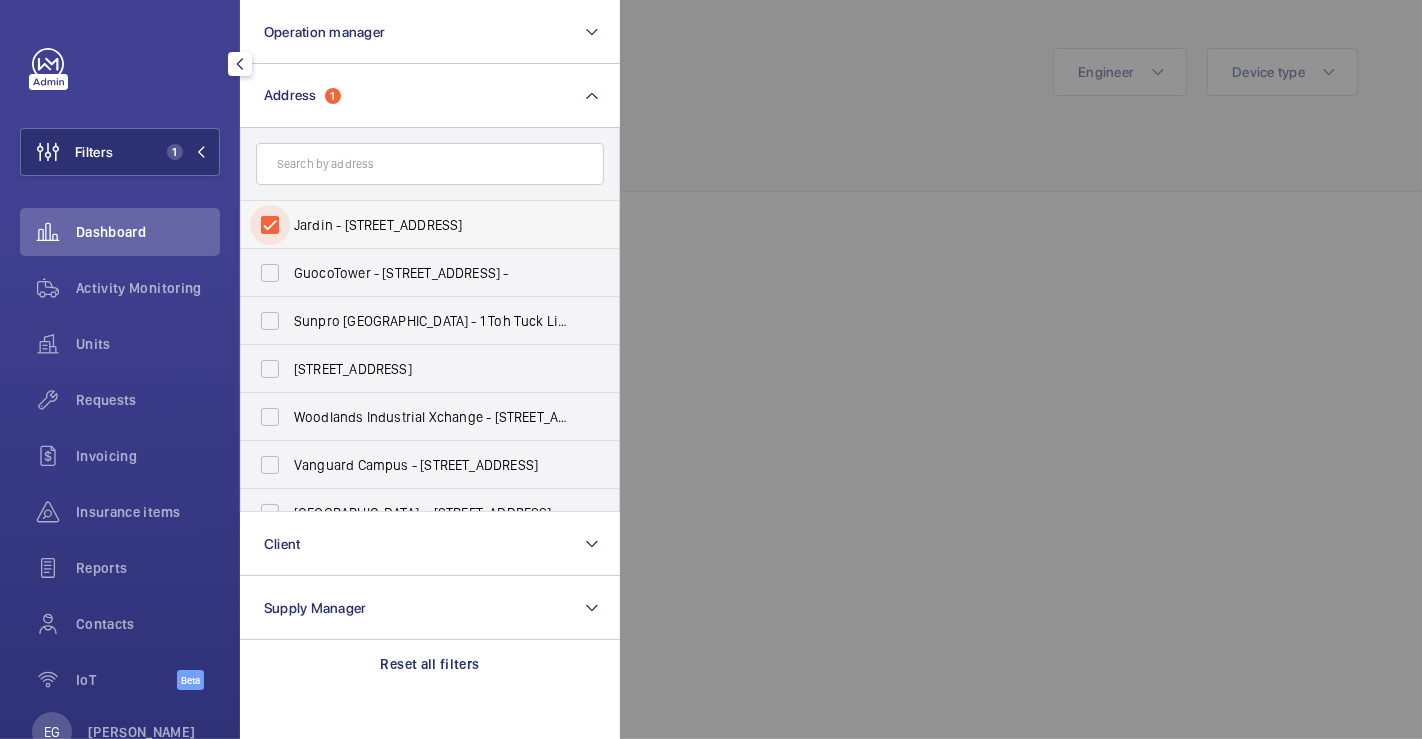 click on "Jardin - [STREET_ADDRESS]" at bounding box center (270, 225) 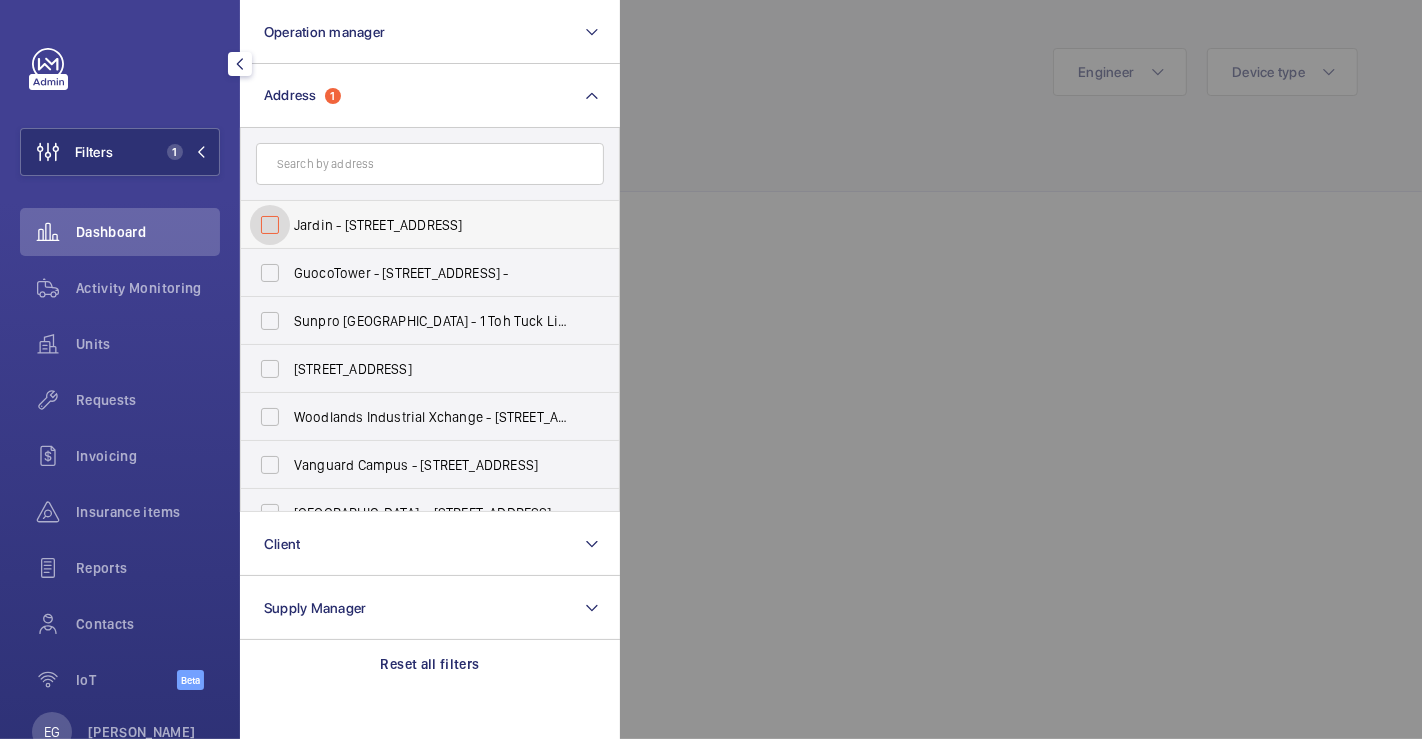 checkbox on "false" 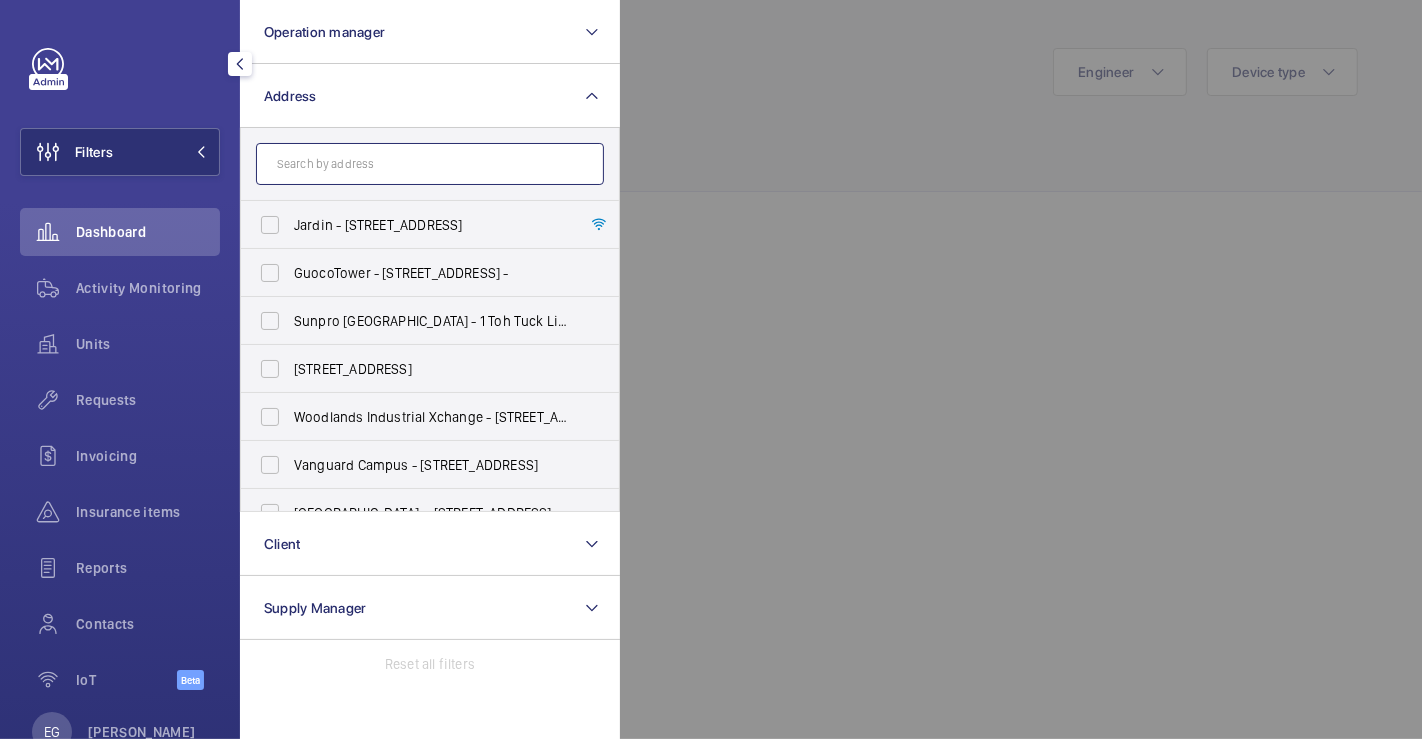 click 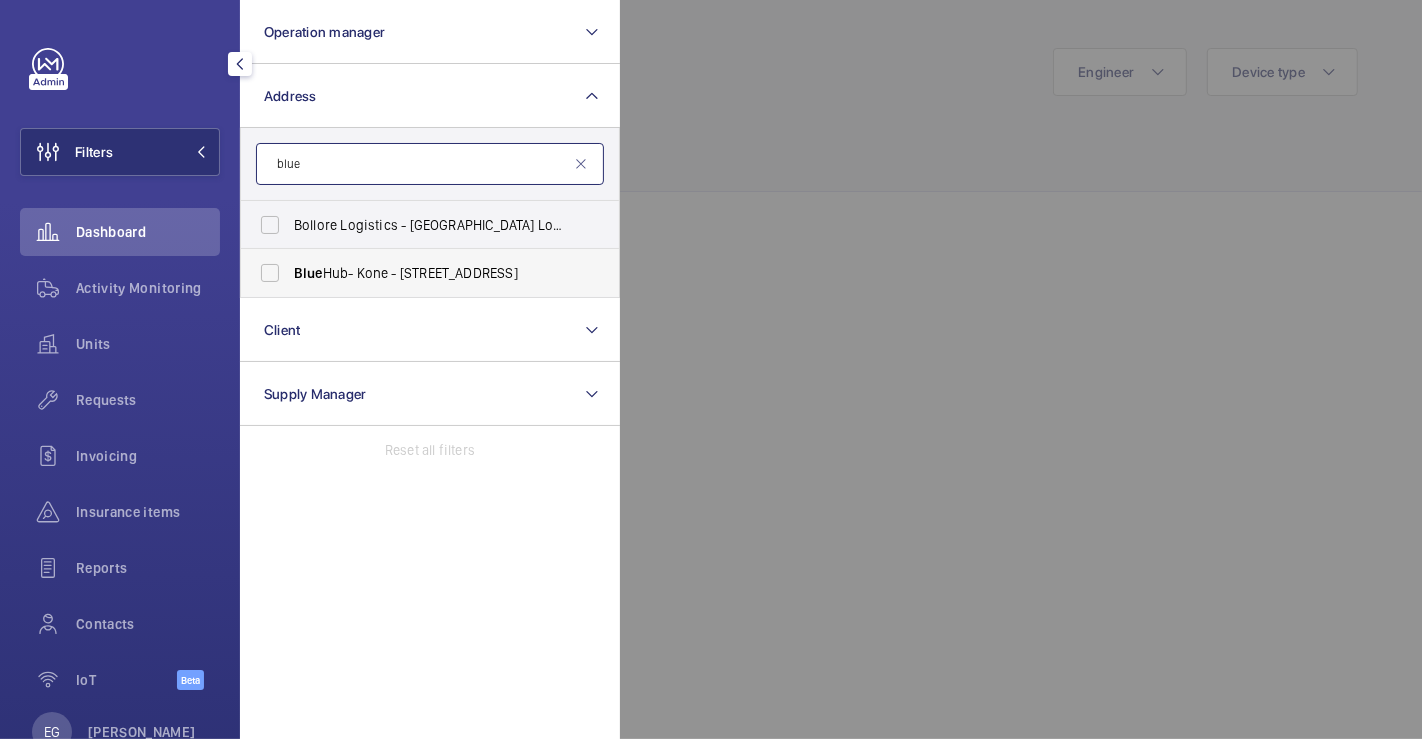 type on "blue" 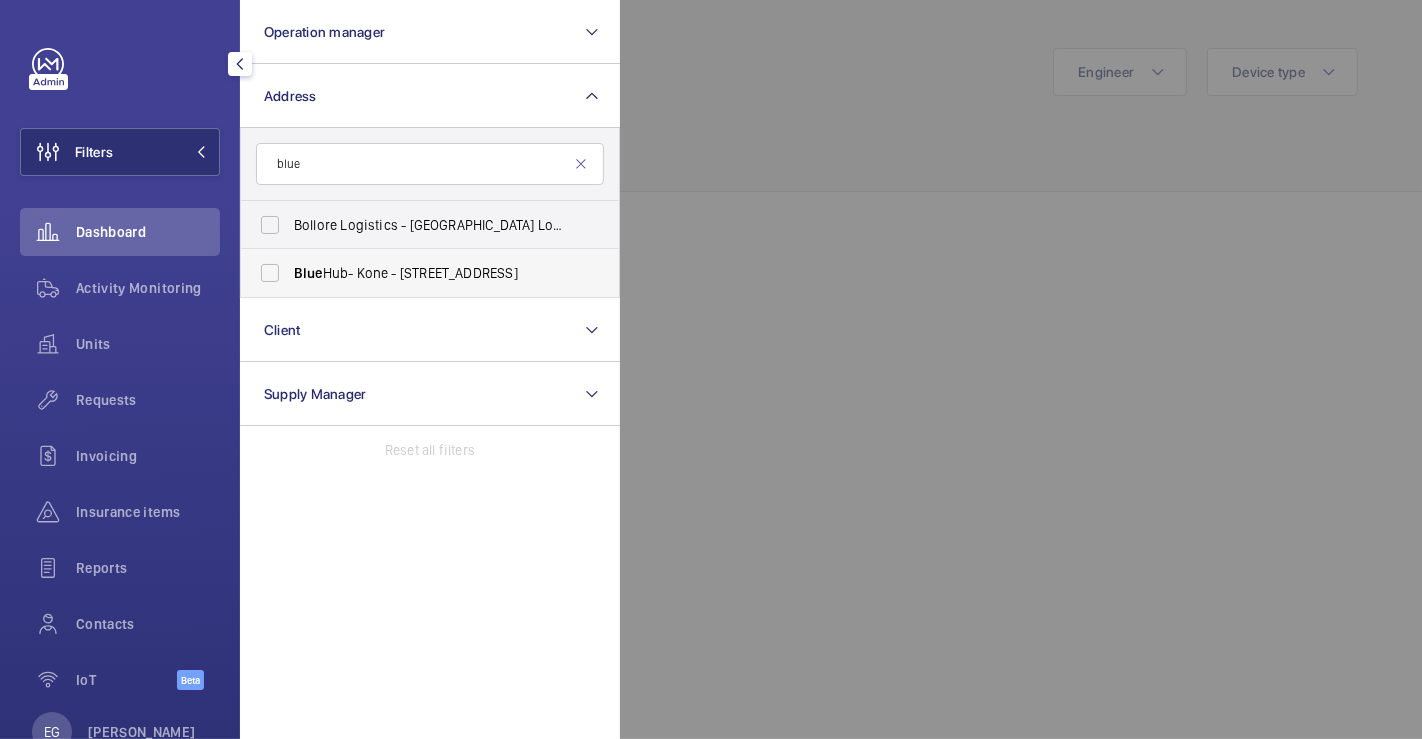 click on "Blue  Hub- Kone - [STREET_ADDRESS]" at bounding box center (431, 273) 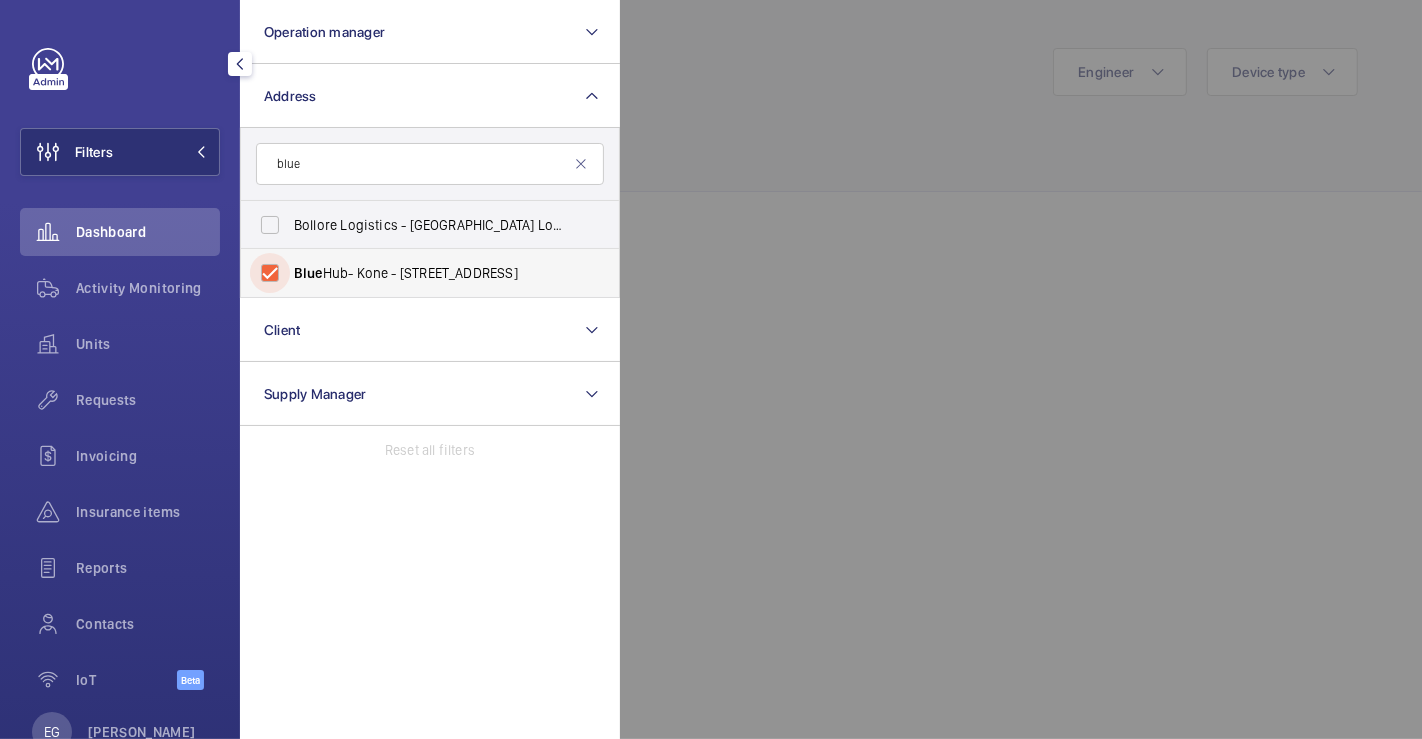 checkbox on "true" 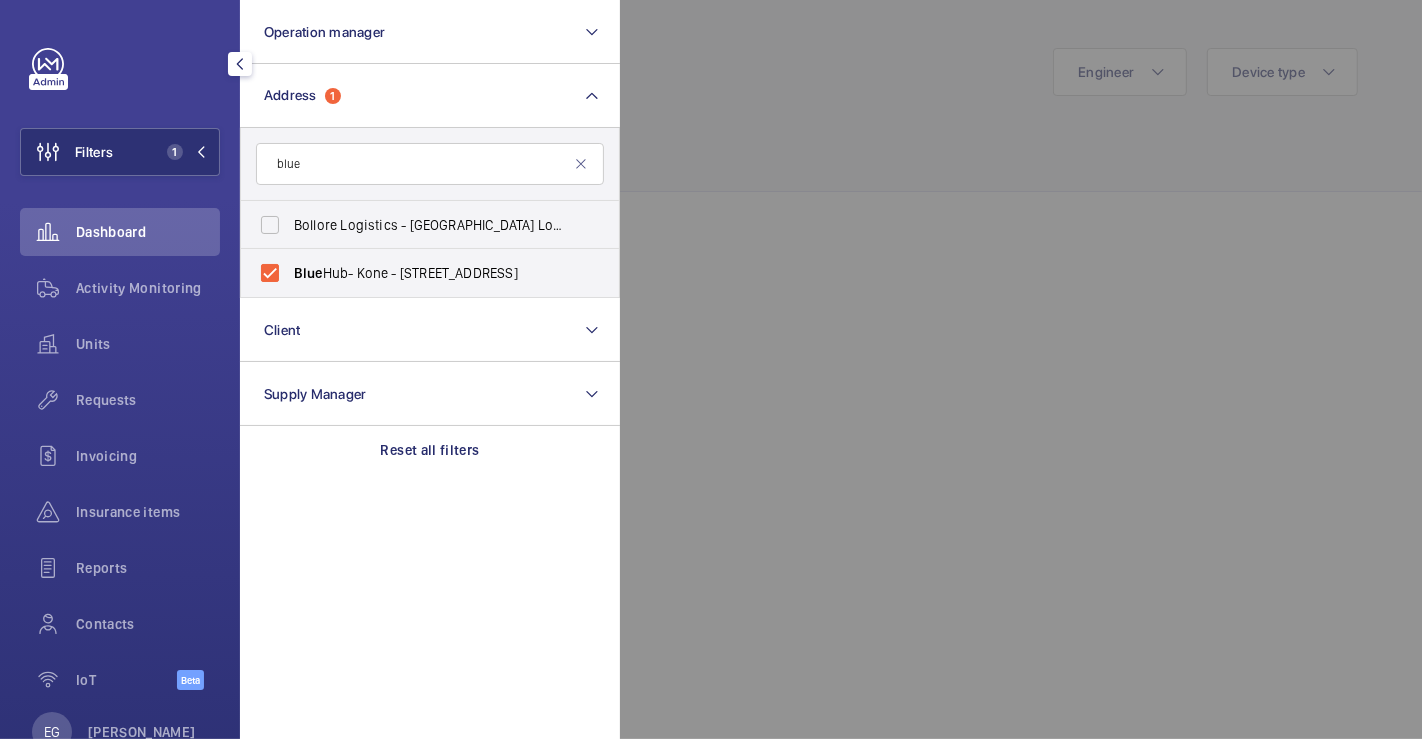 click 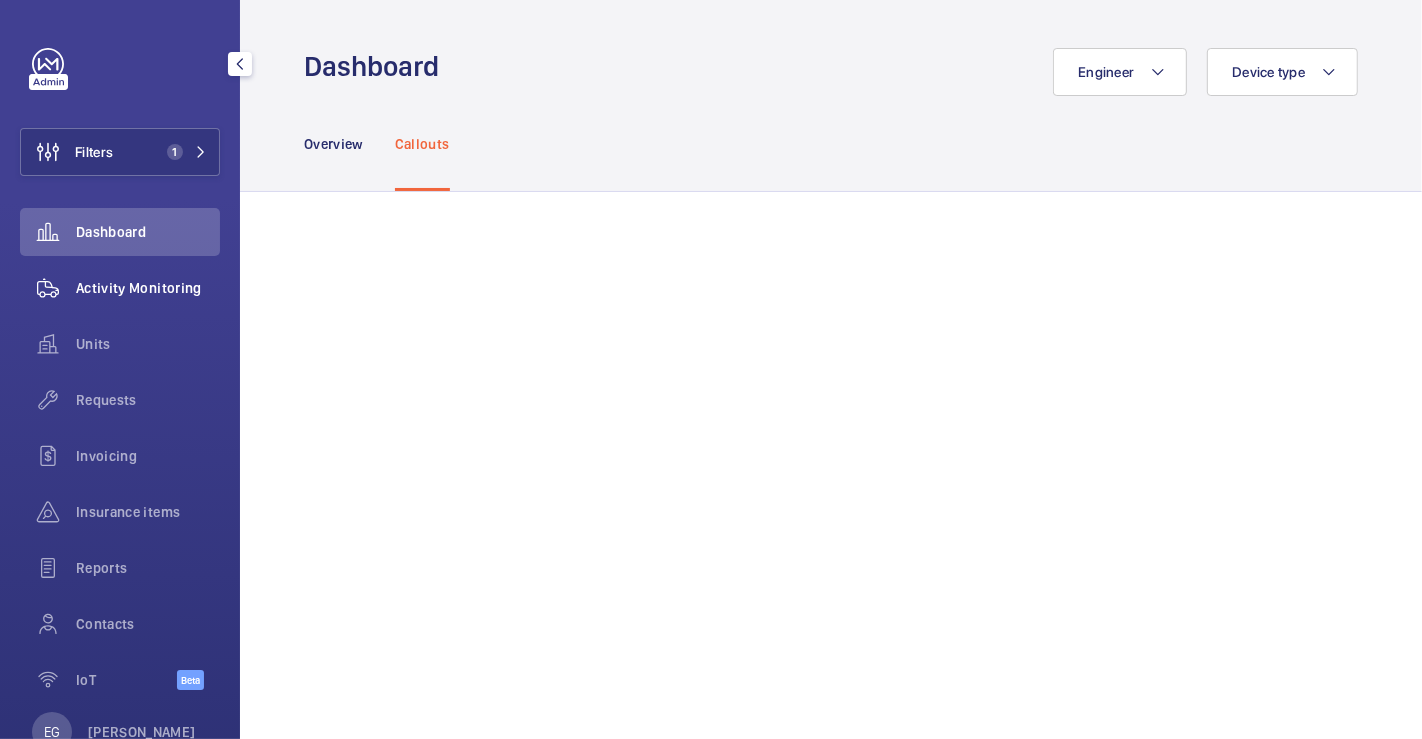 click on "Activity Monitoring" 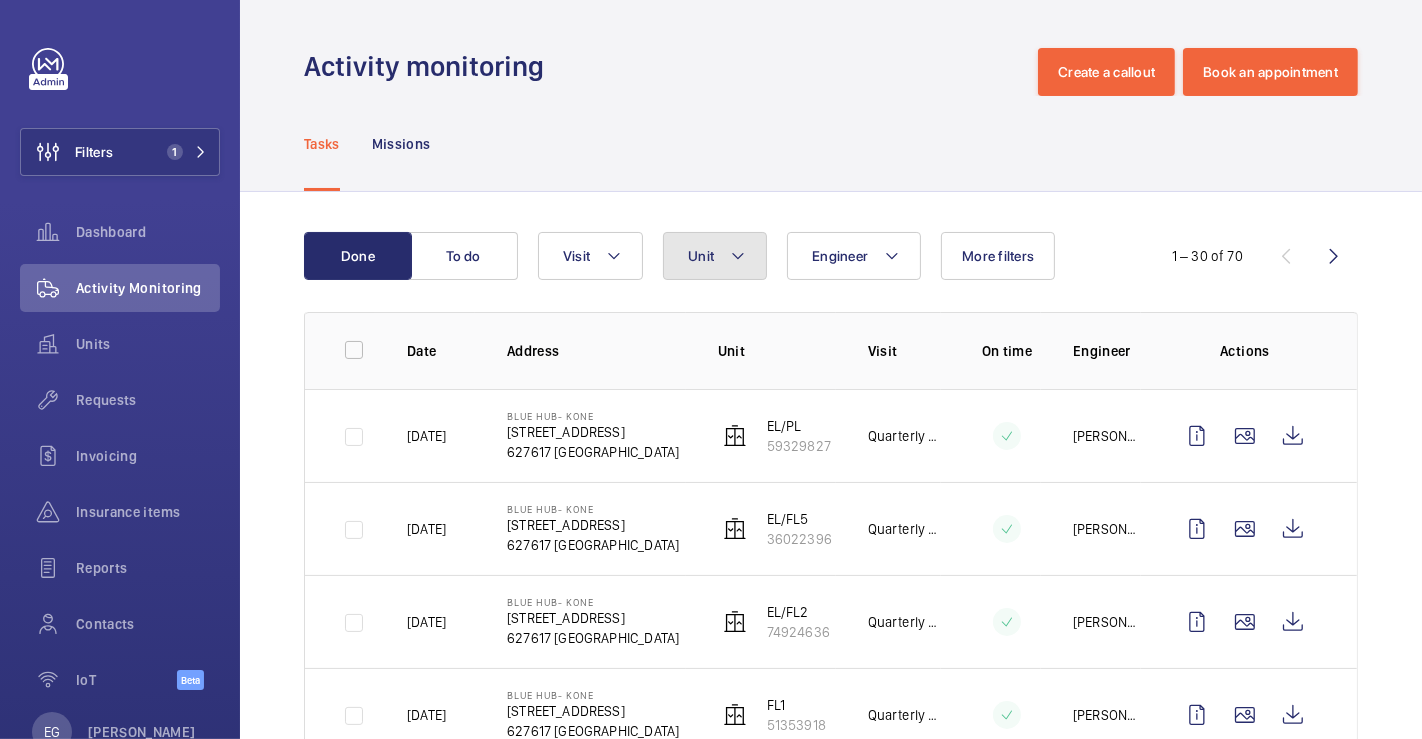 click 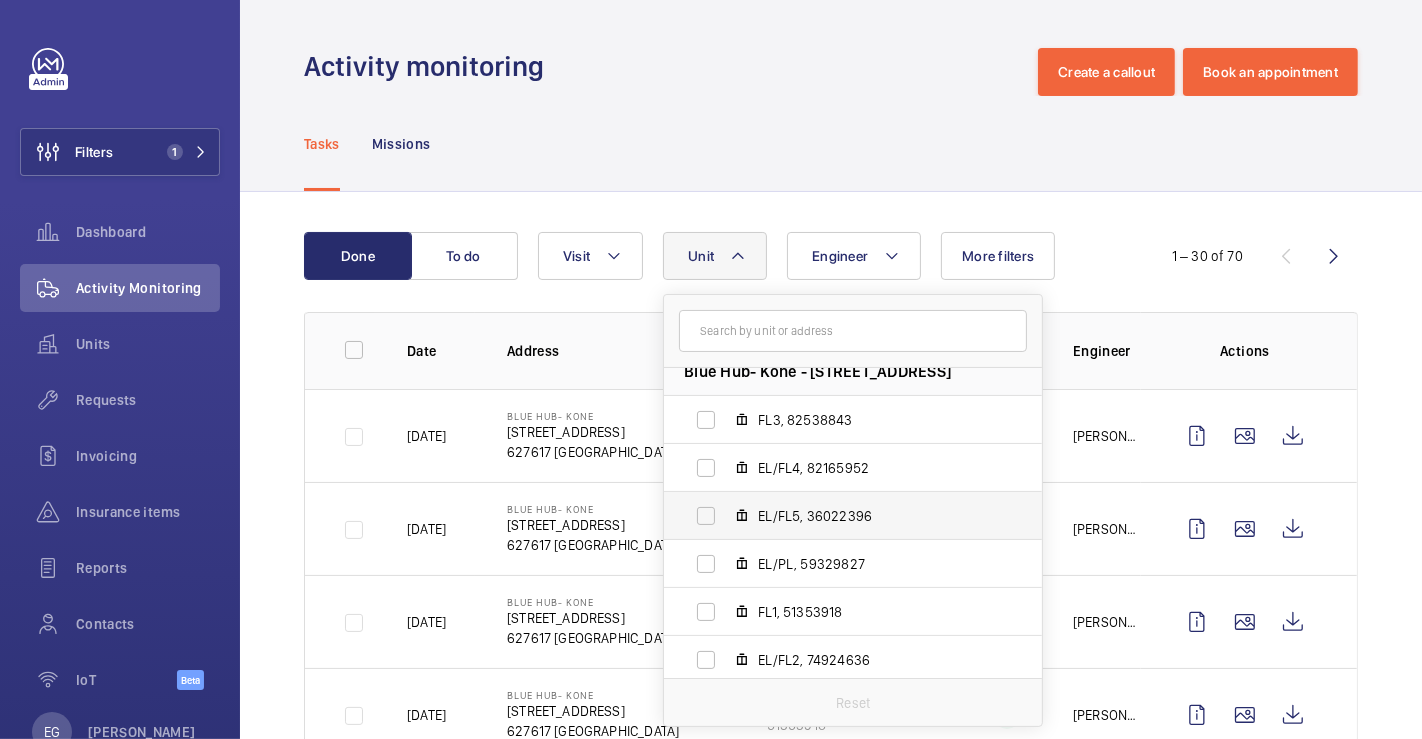 scroll, scrollTop: 25, scrollLeft: 0, axis: vertical 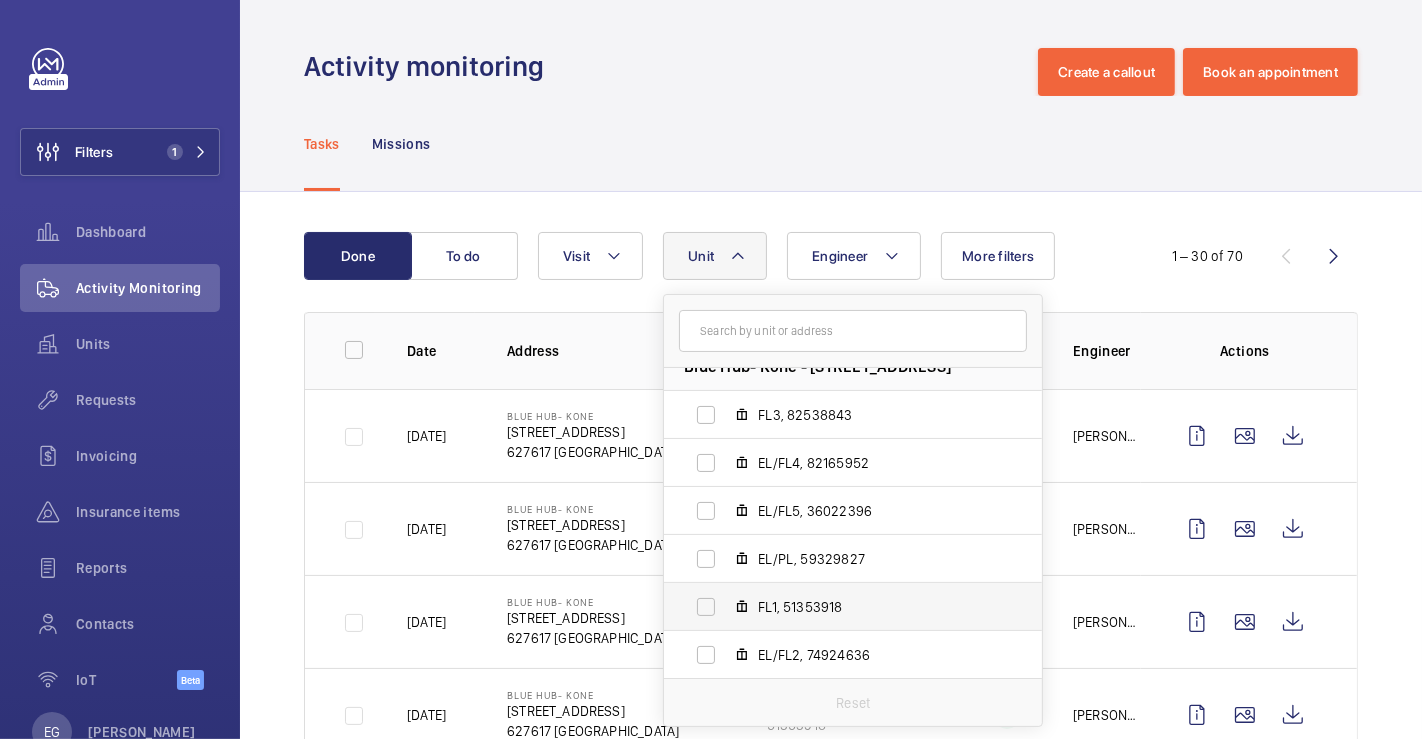 drag, startPoint x: 871, startPoint y: 656, endPoint x: 871, endPoint y: 621, distance: 35 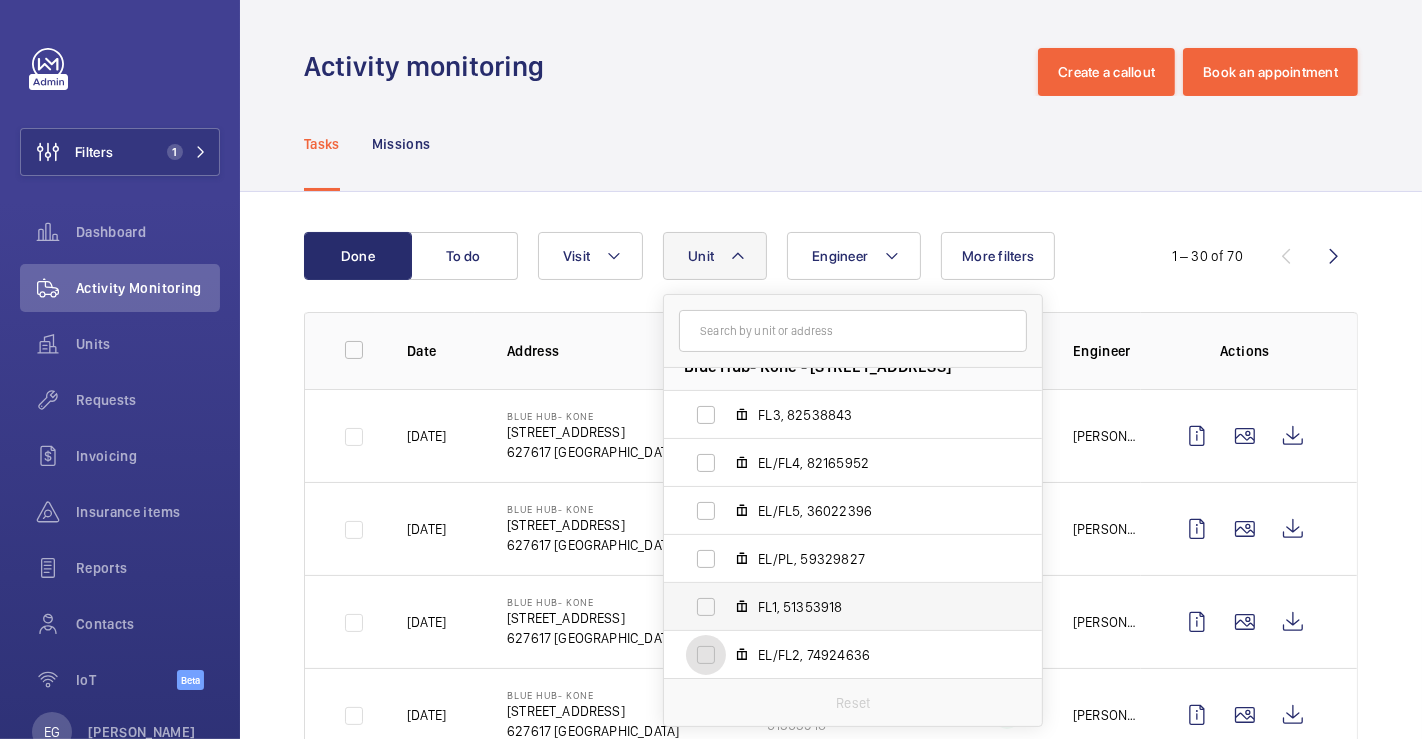 click on "EL/FL2, 74924636" at bounding box center (706, 655) 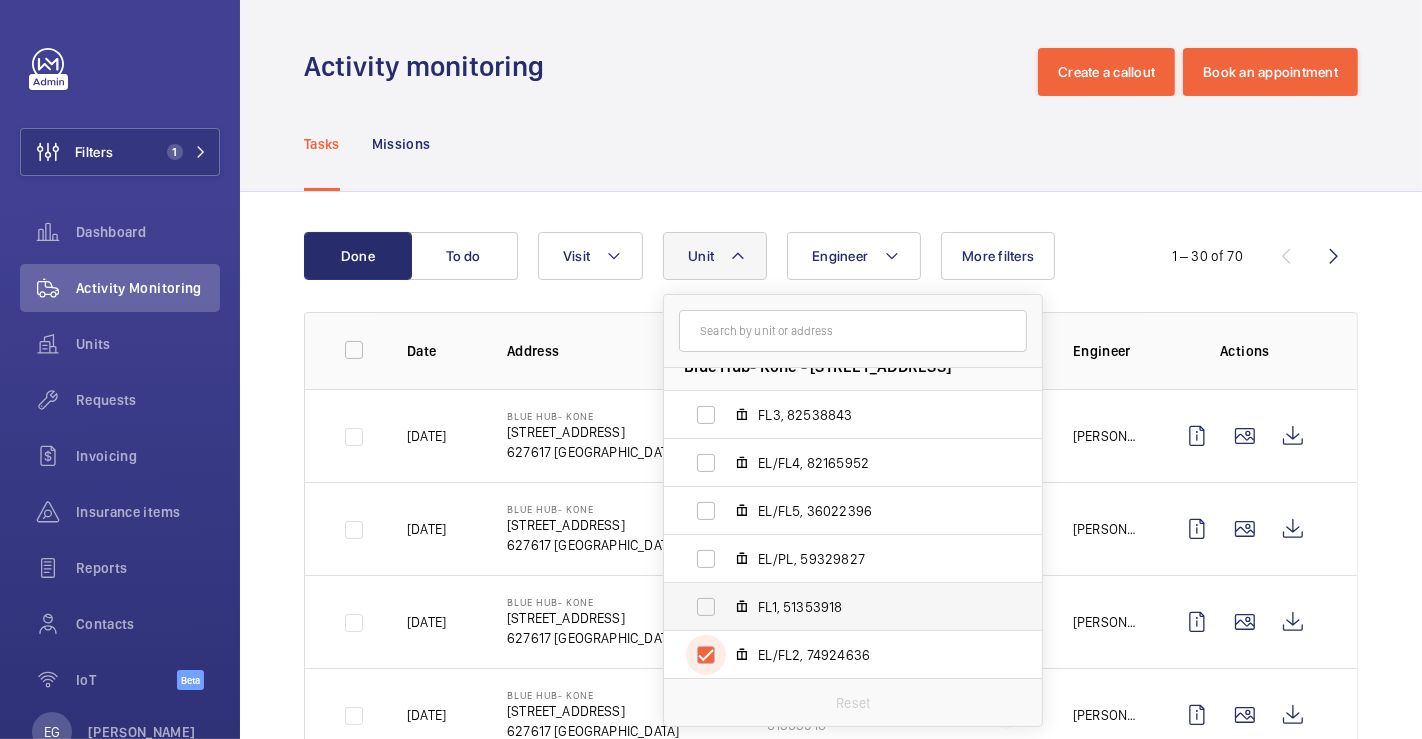 checkbox on "true" 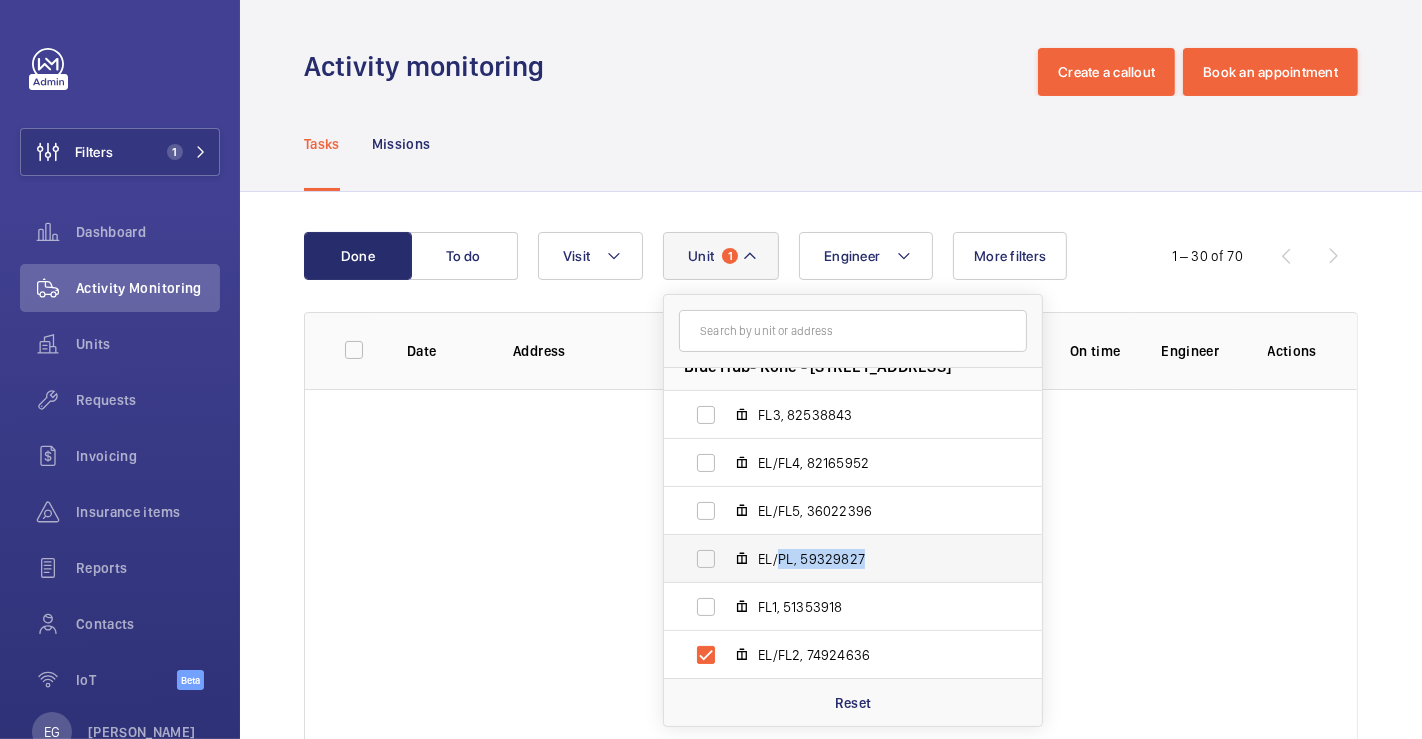 drag, startPoint x: 873, startPoint y: 557, endPoint x: 777, endPoint y: 559, distance: 96.02083 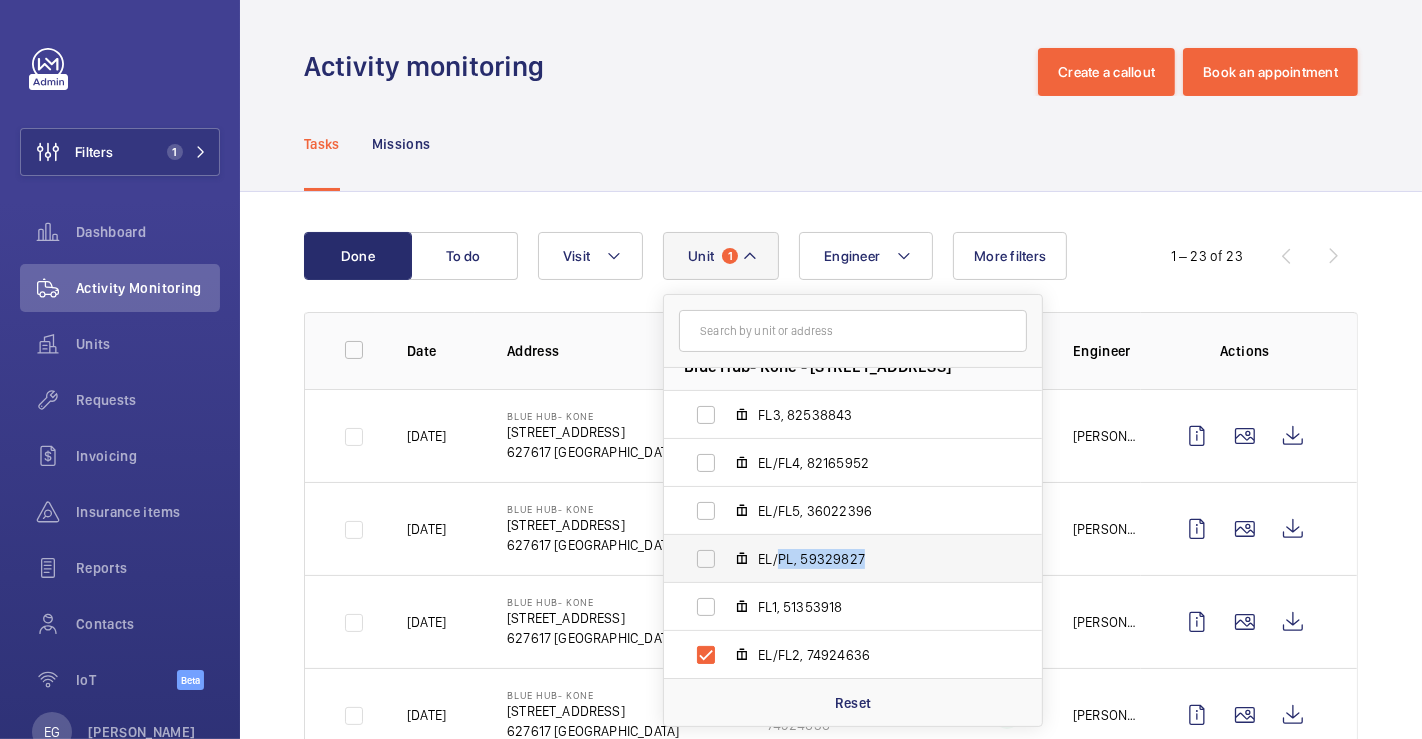 copy on "PL, 59329827" 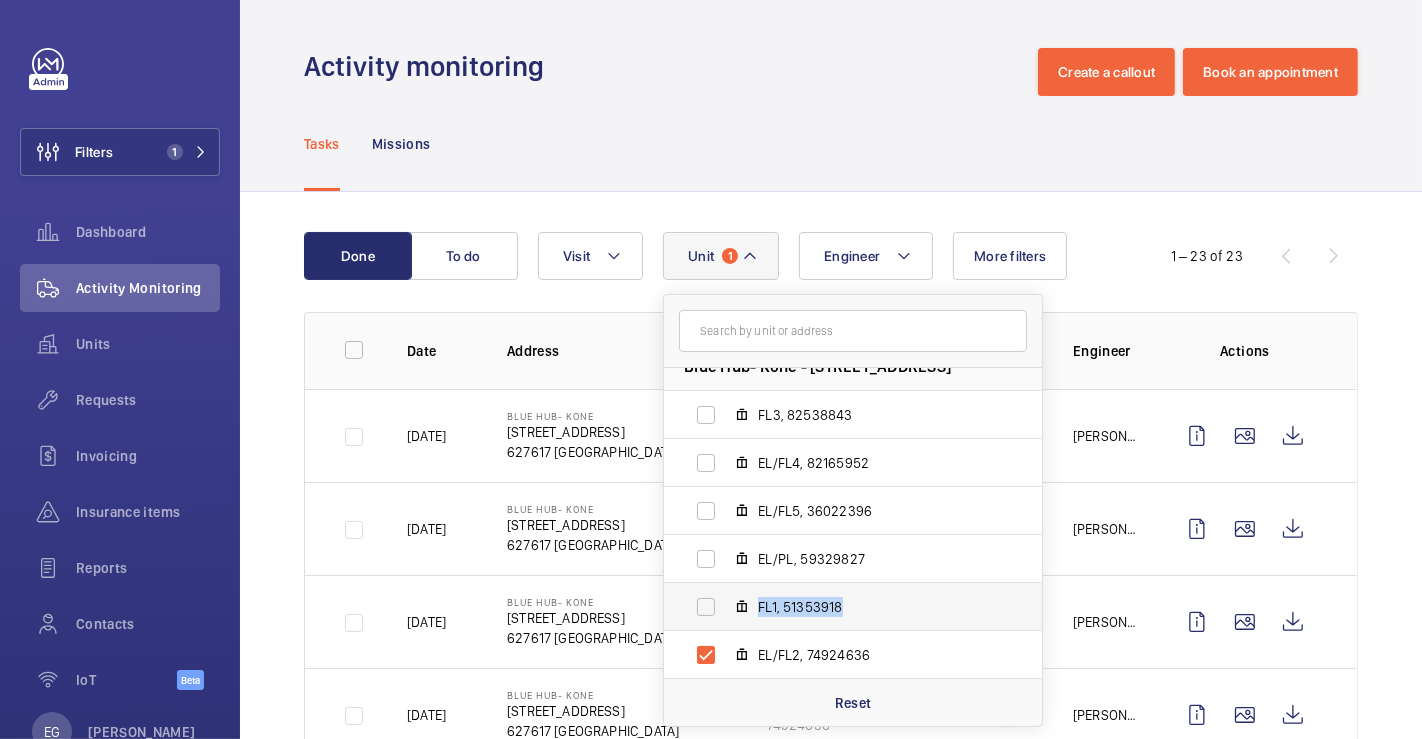 drag, startPoint x: 849, startPoint y: 608, endPoint x: 757, endPoint y: 610, distance: 92.021736 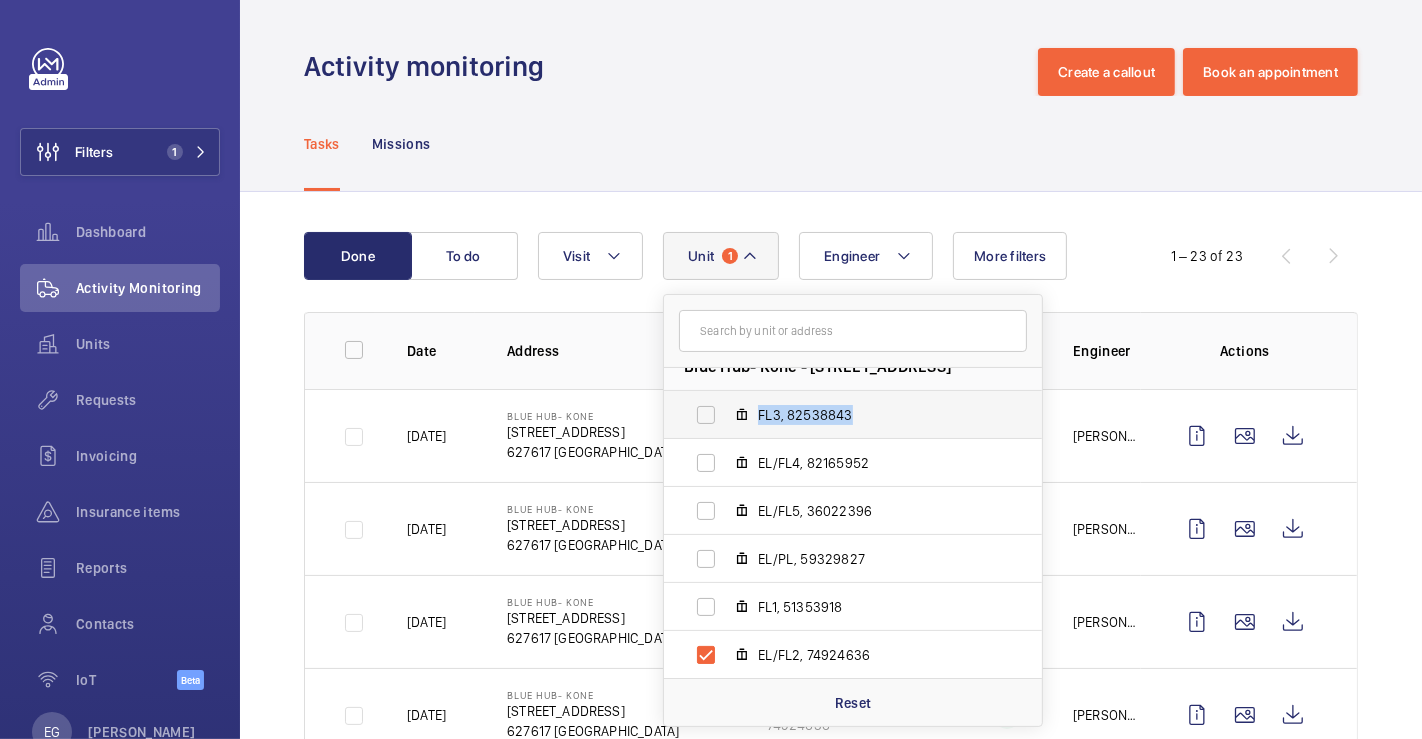 drag, startPoint x: 853, startPoint y: 415, endPoint x: 757, endPoint y: 418, distance: 96.04687 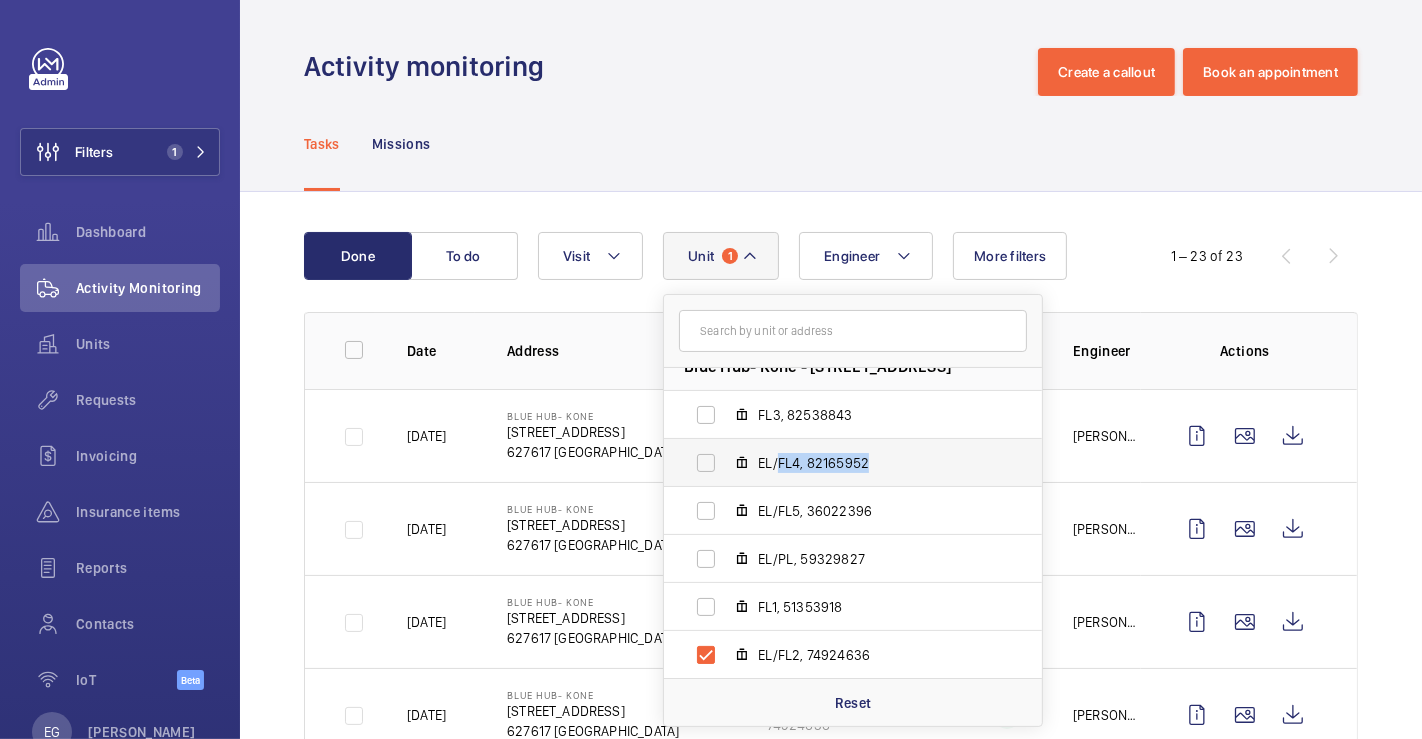 drag, startPoint x: 874, startPoint y: 464, endPoint x: 779, endPoint y: 464, distance: 95 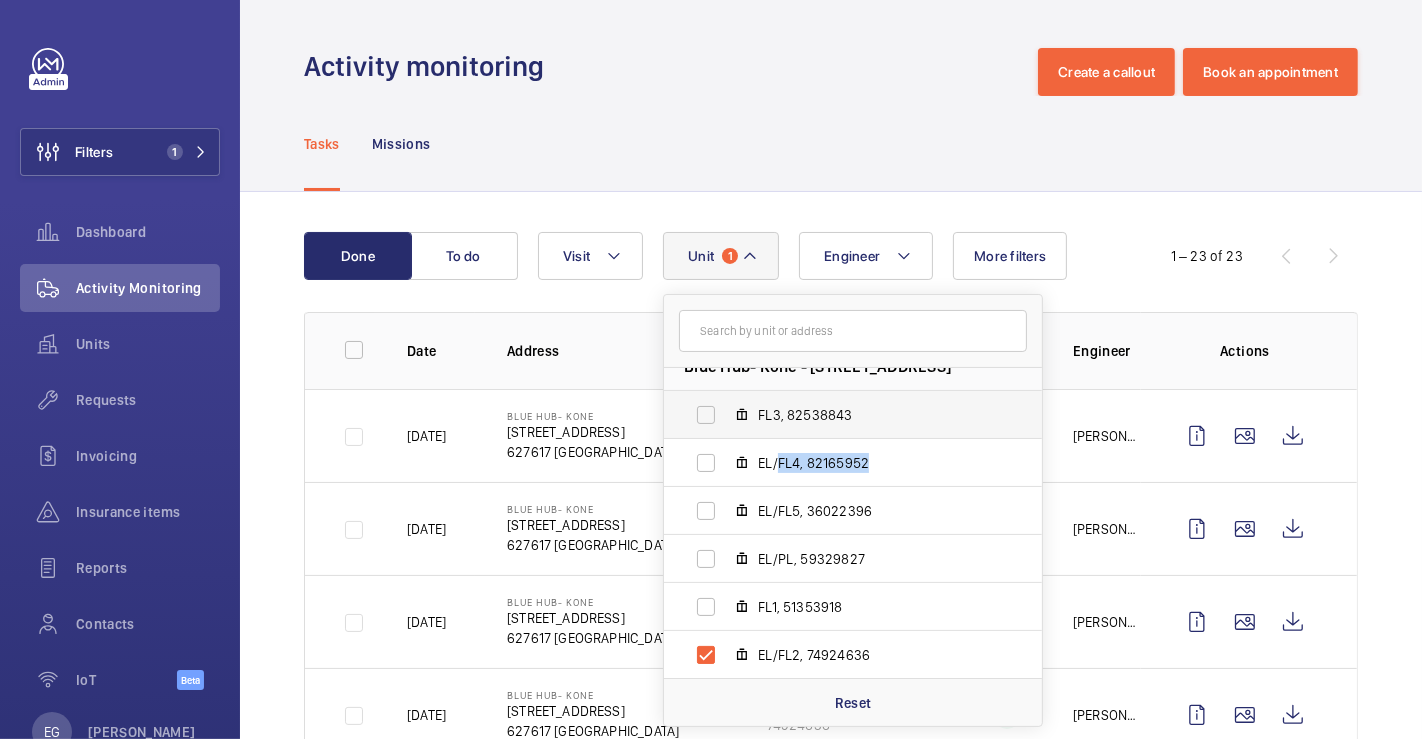copy on "FL4, 82165952" 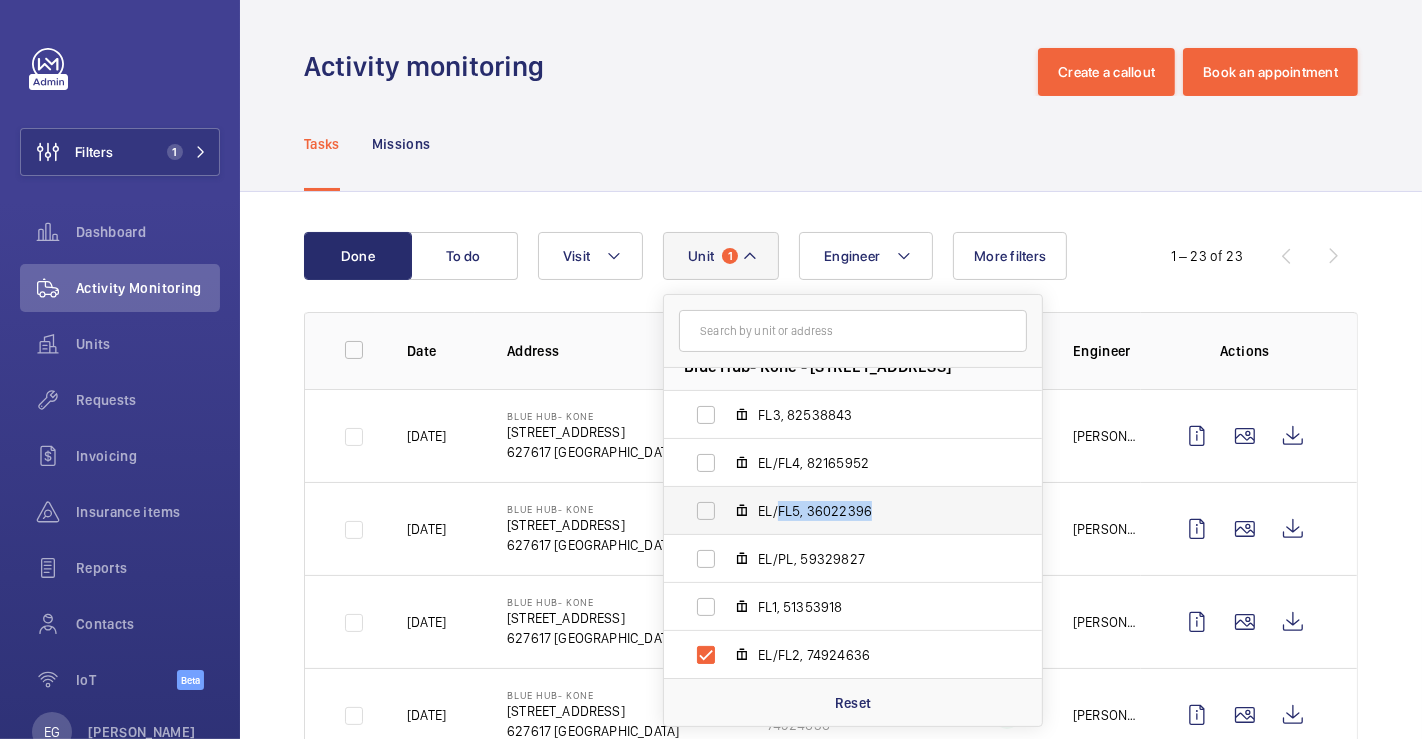drag, startPoint x: 860, startPoint y: 515, endPoint x: 778, endPoint y: 515, distance: 82 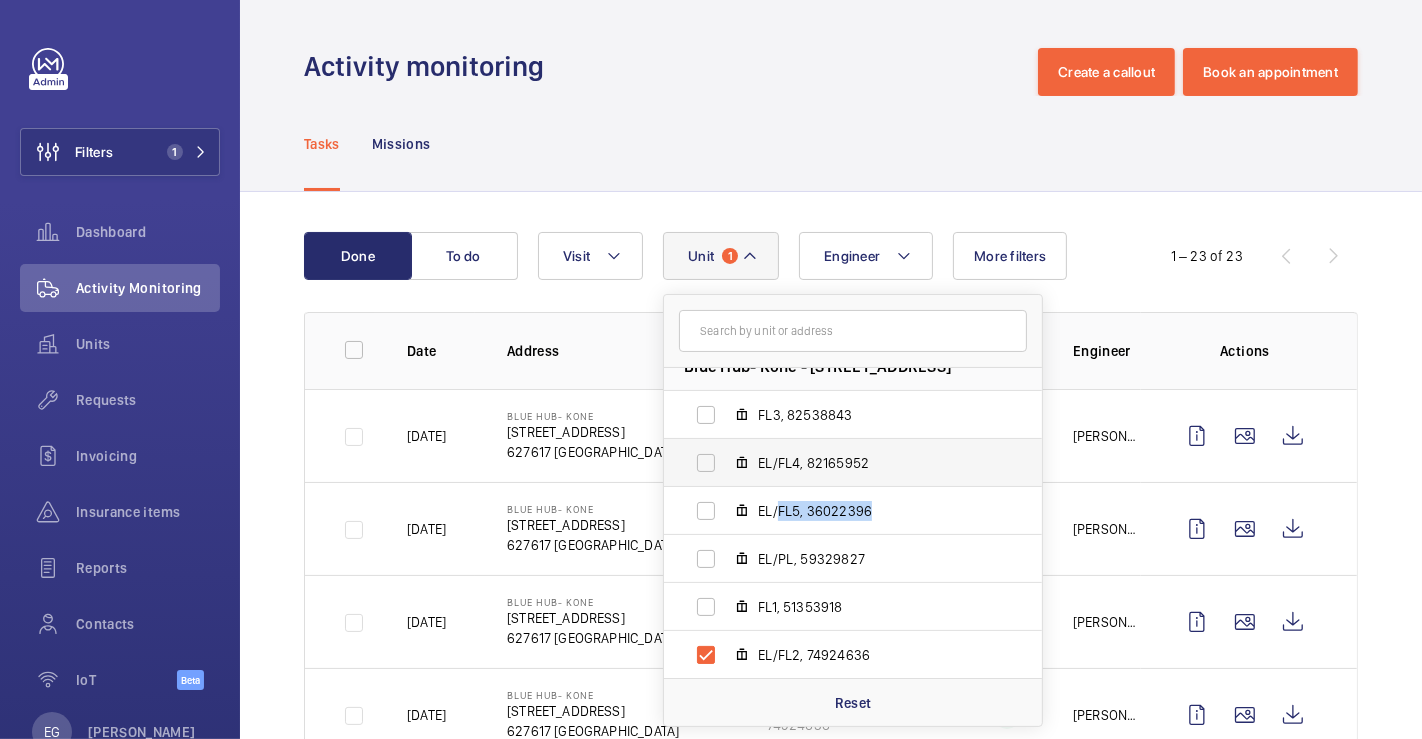 copy on "FL5, 36022396" 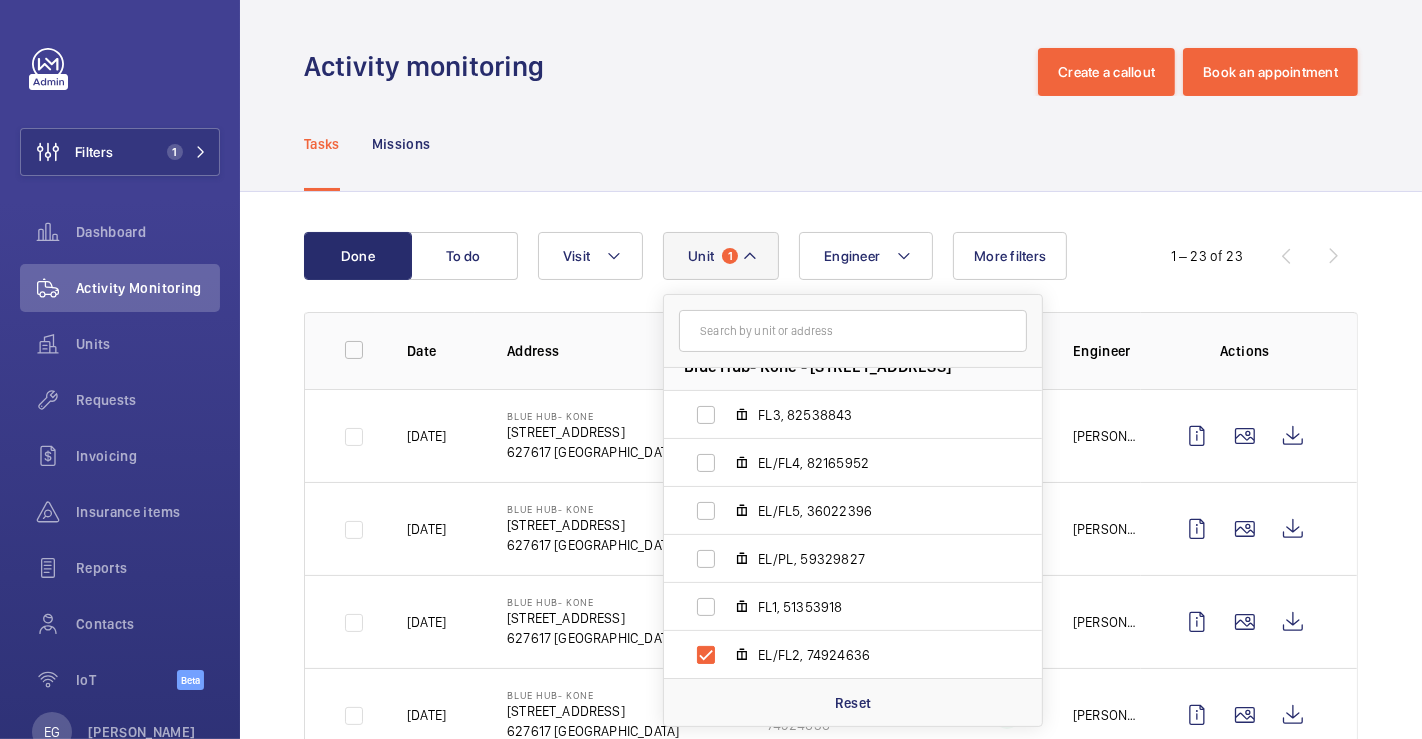 click on "Activity monitoring  Create a callout Book an appointment" 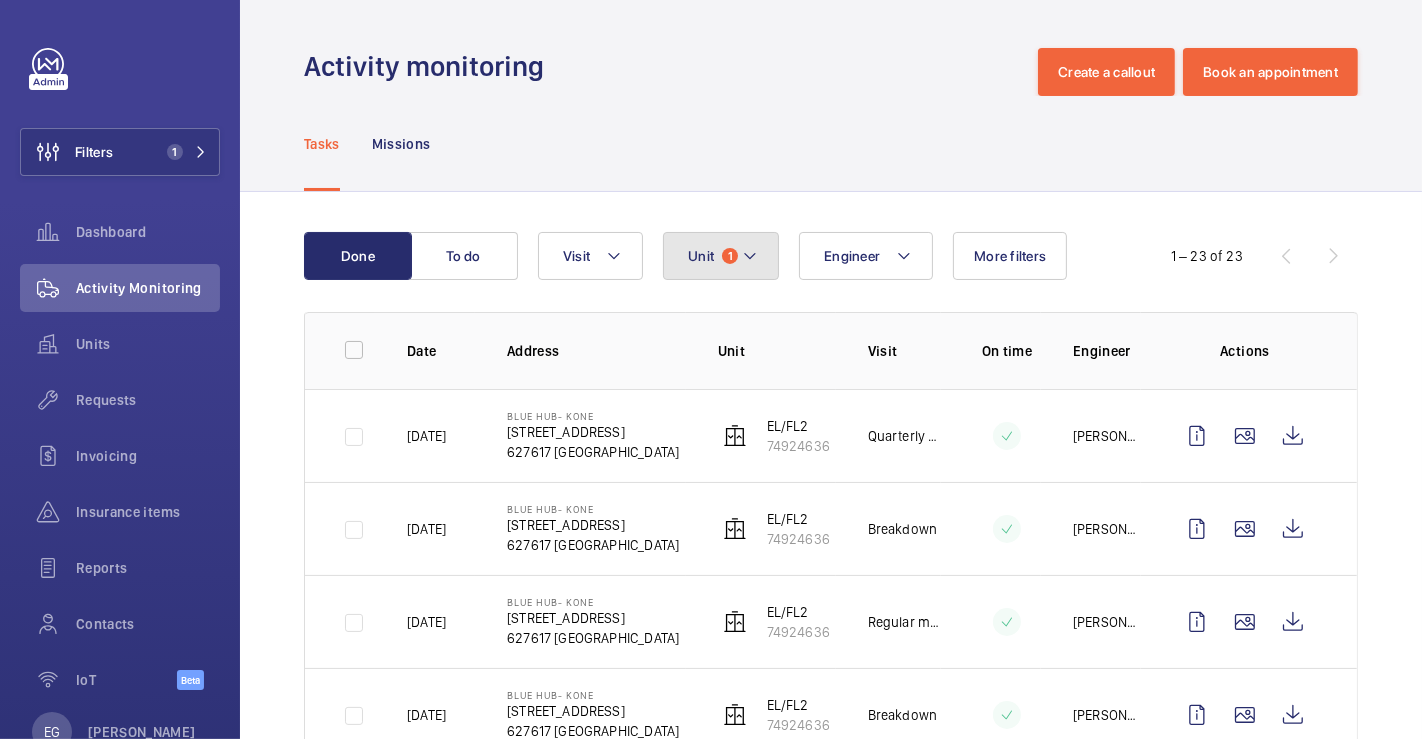click on "Unit 1" 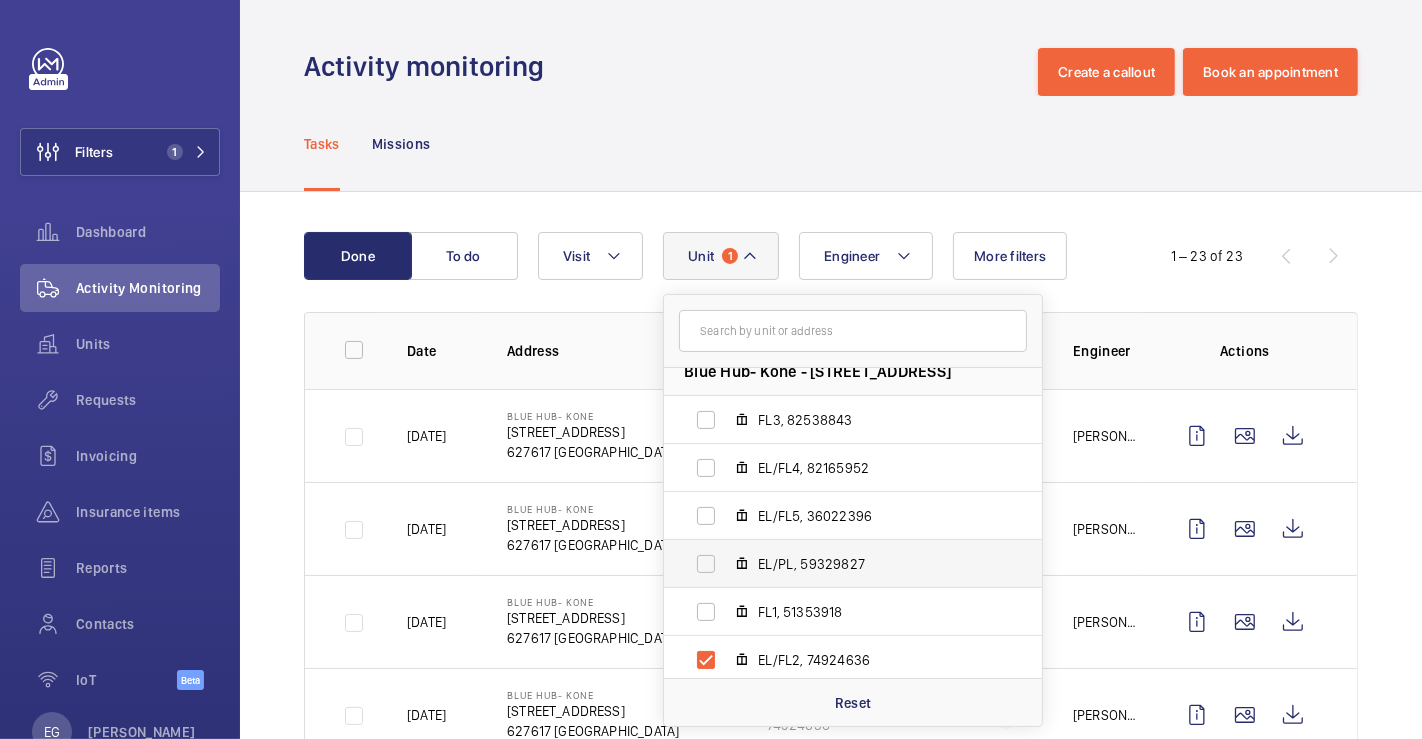 scroll, scrollTop: 25, scrollLeft: 0, axis: vertical 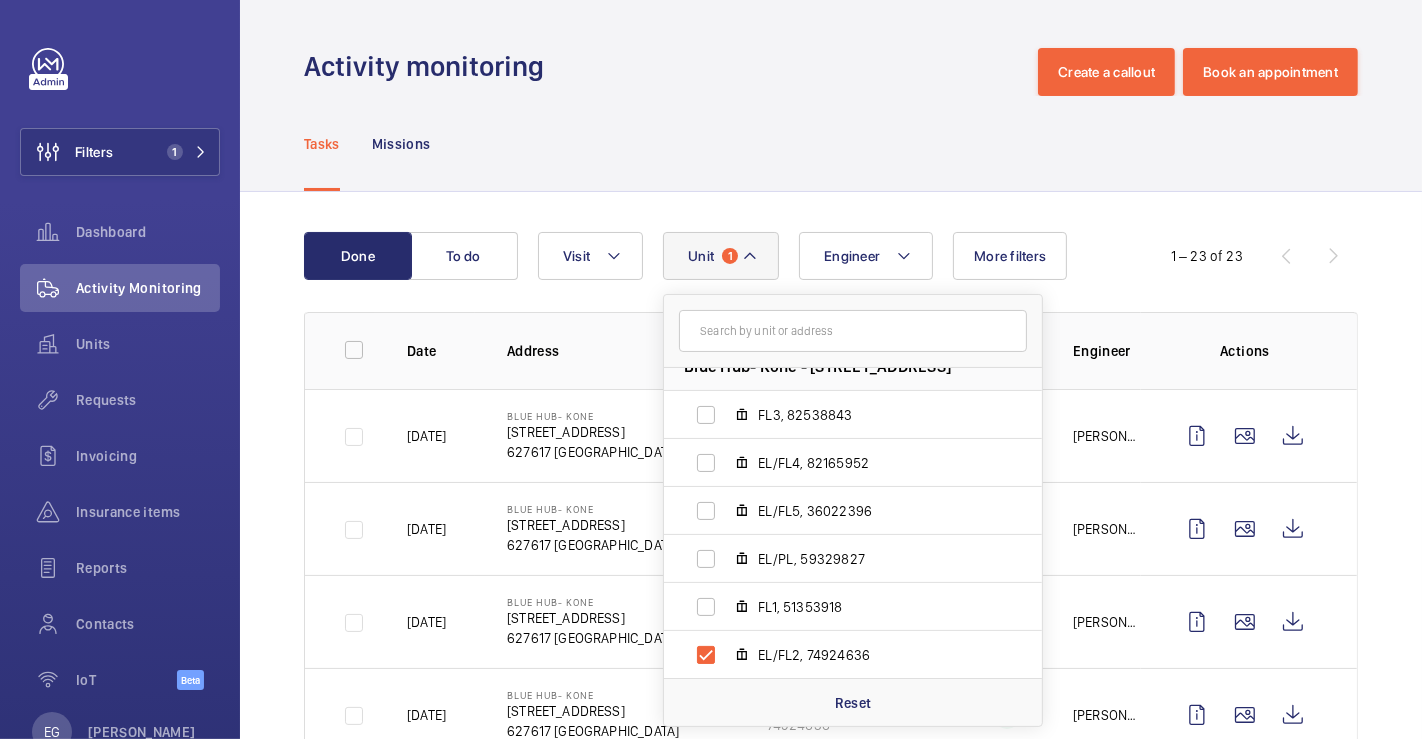 click on "Tasks Missions" 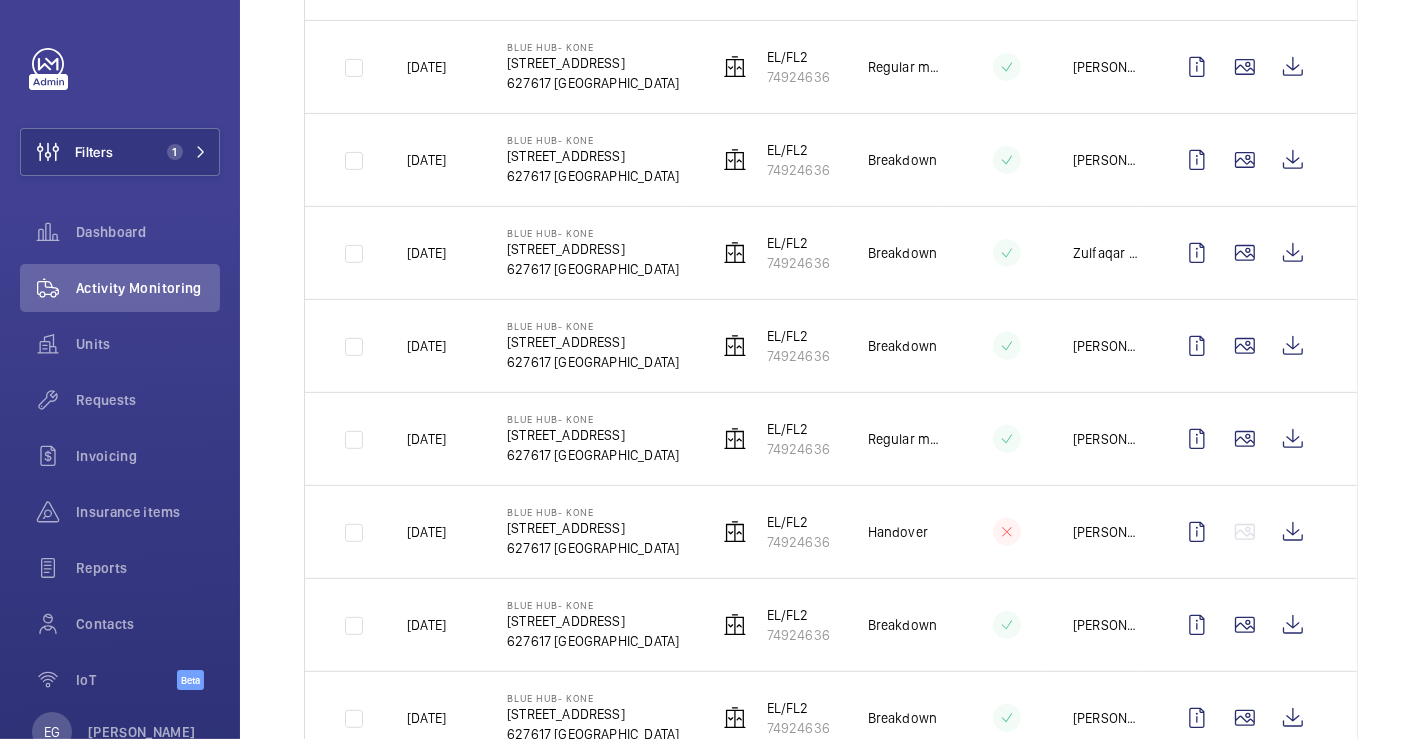 scroll, scrollTop: 666, scrollLeft: 0, axis: vertical 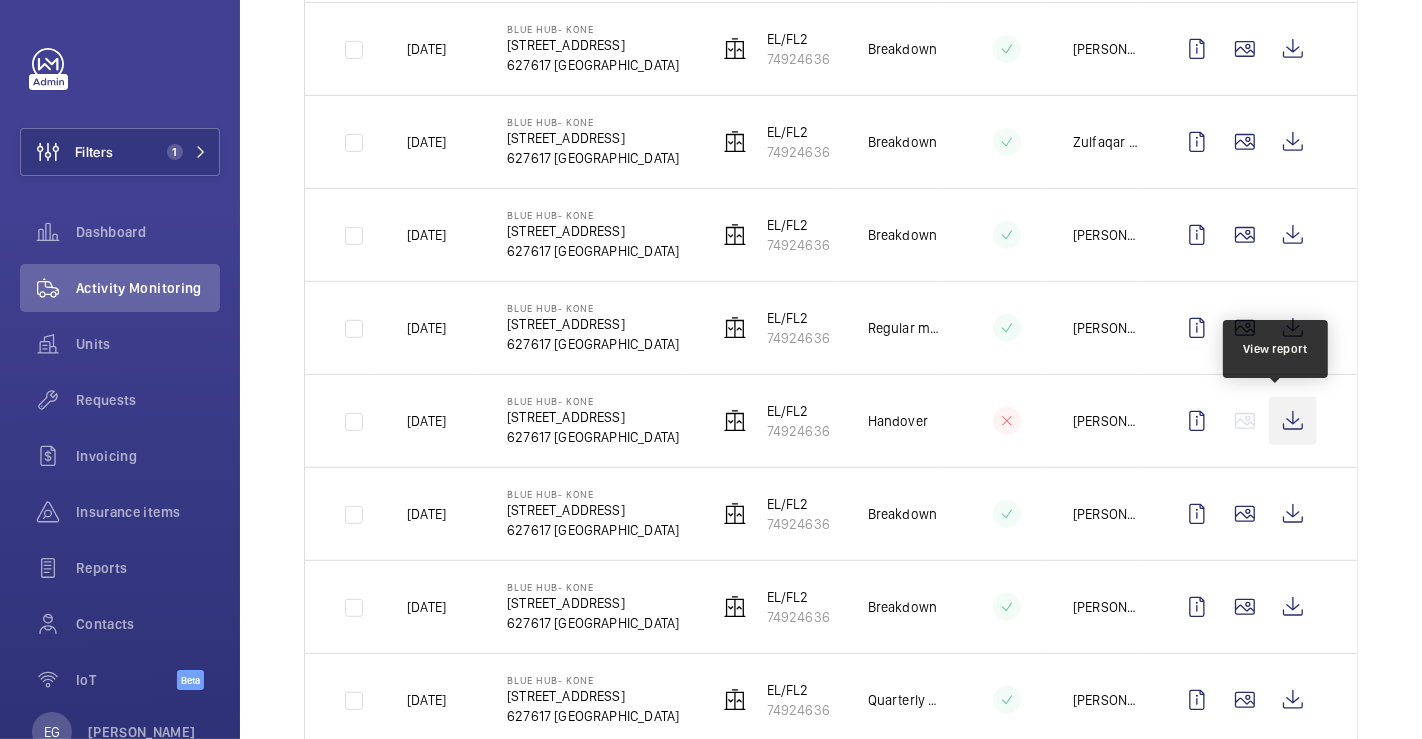 click 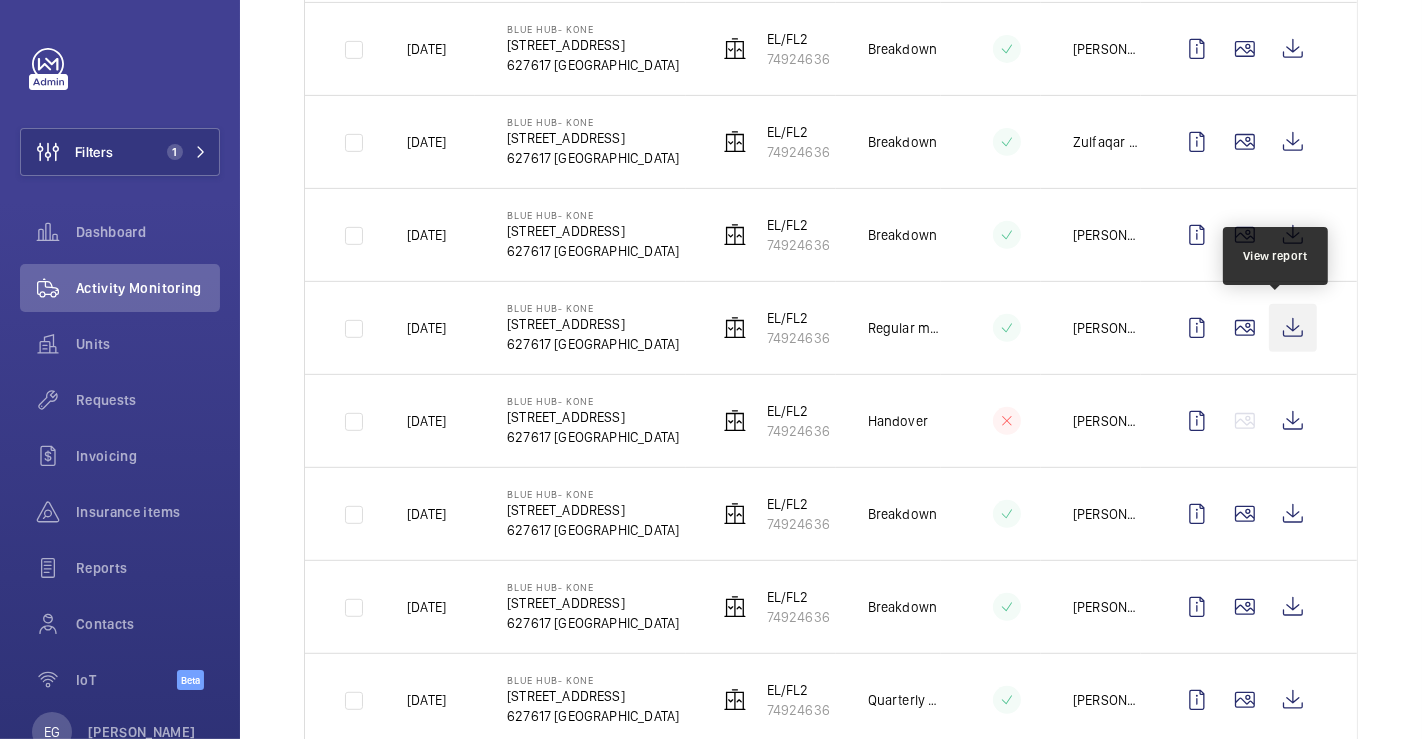 click 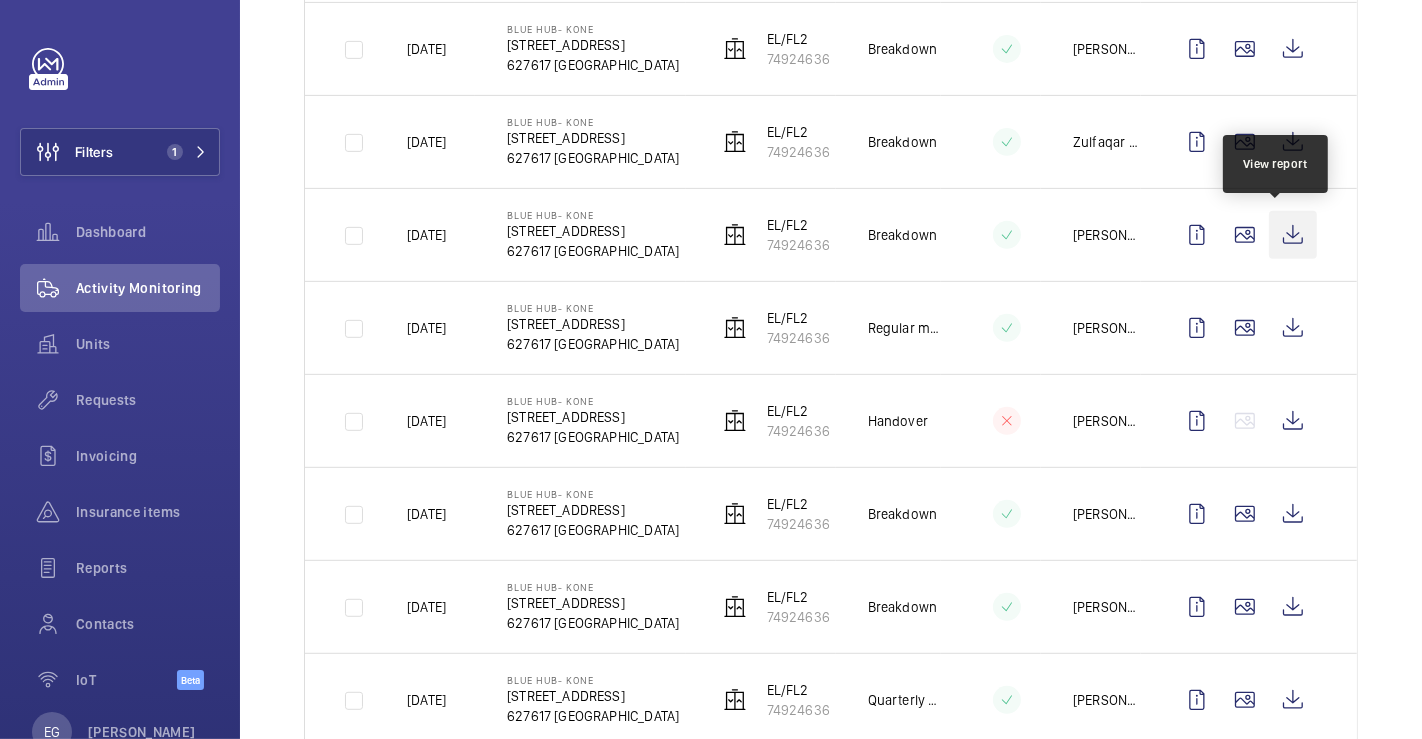 click 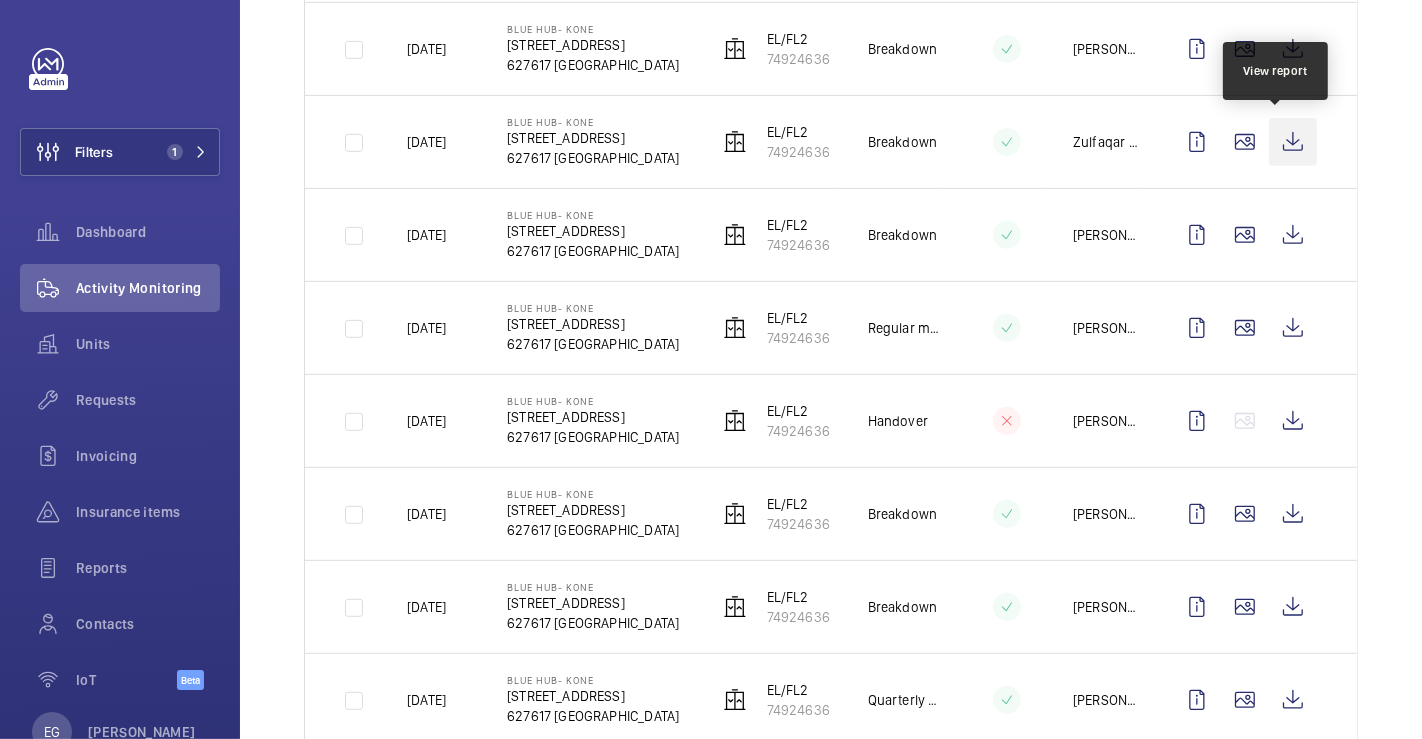 click 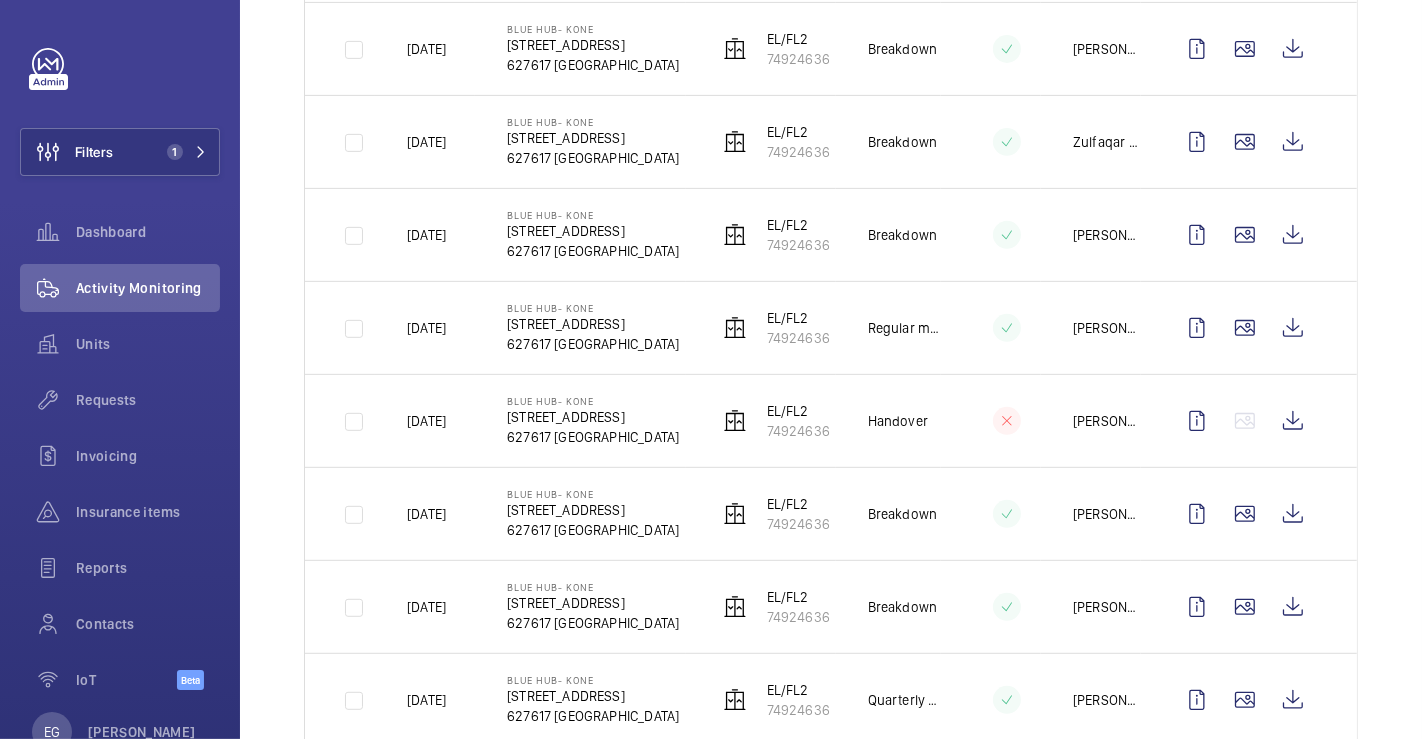scroll, scrollTop: 444, scrollLeft: 0, axis: vertical 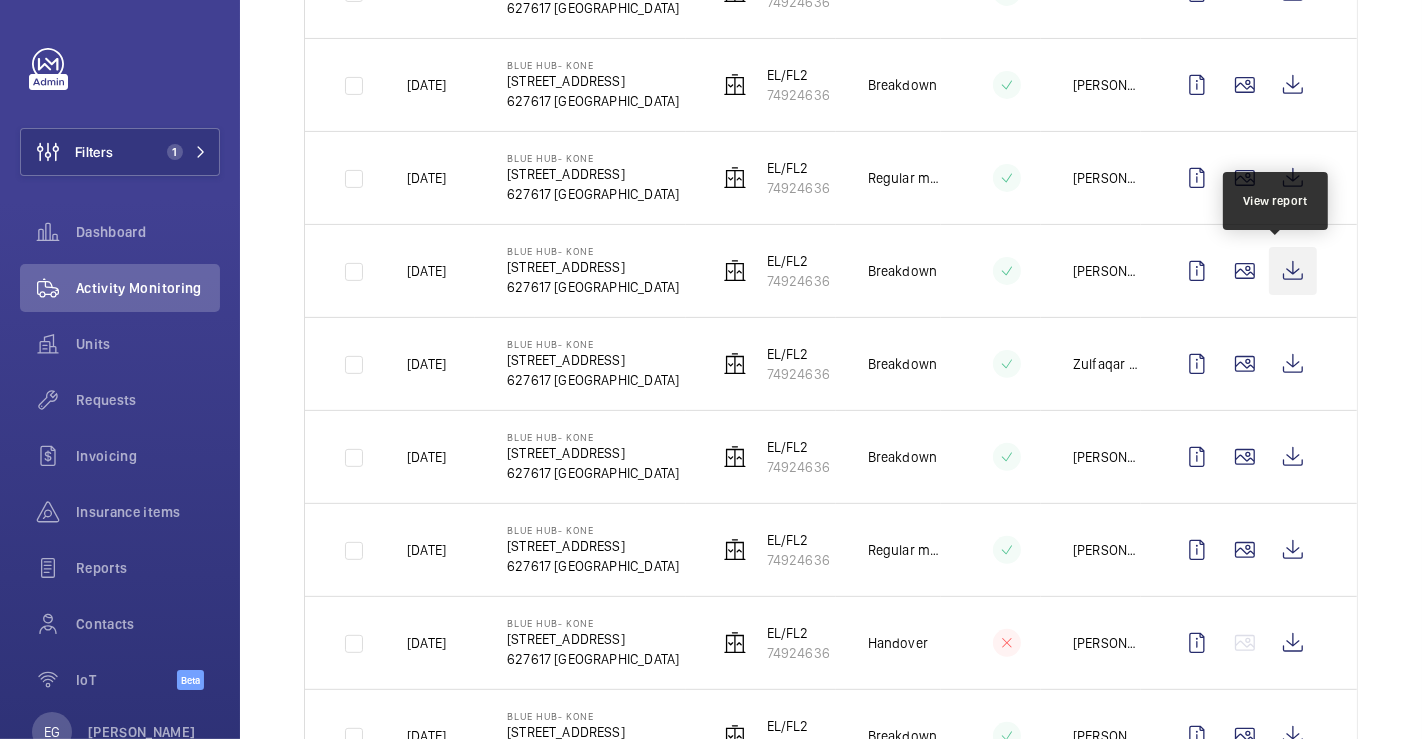 click 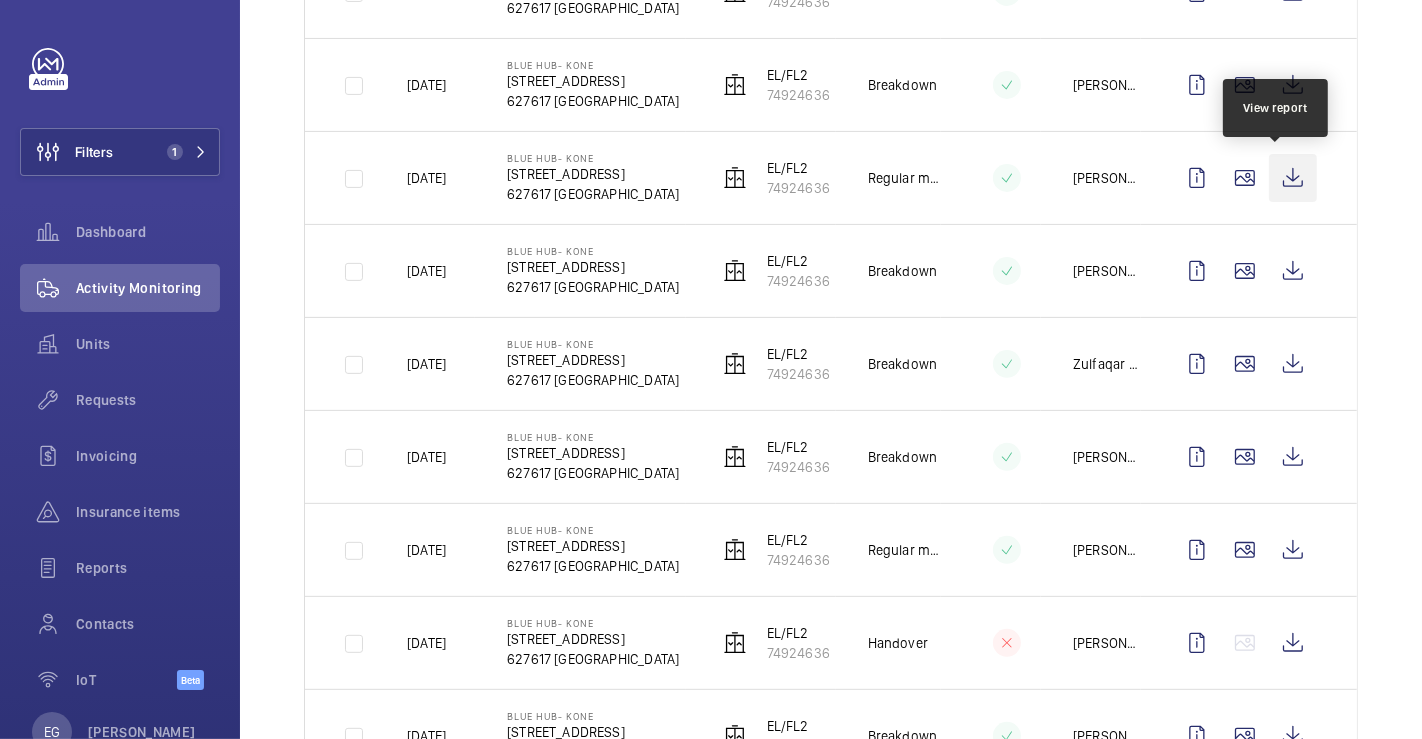 click 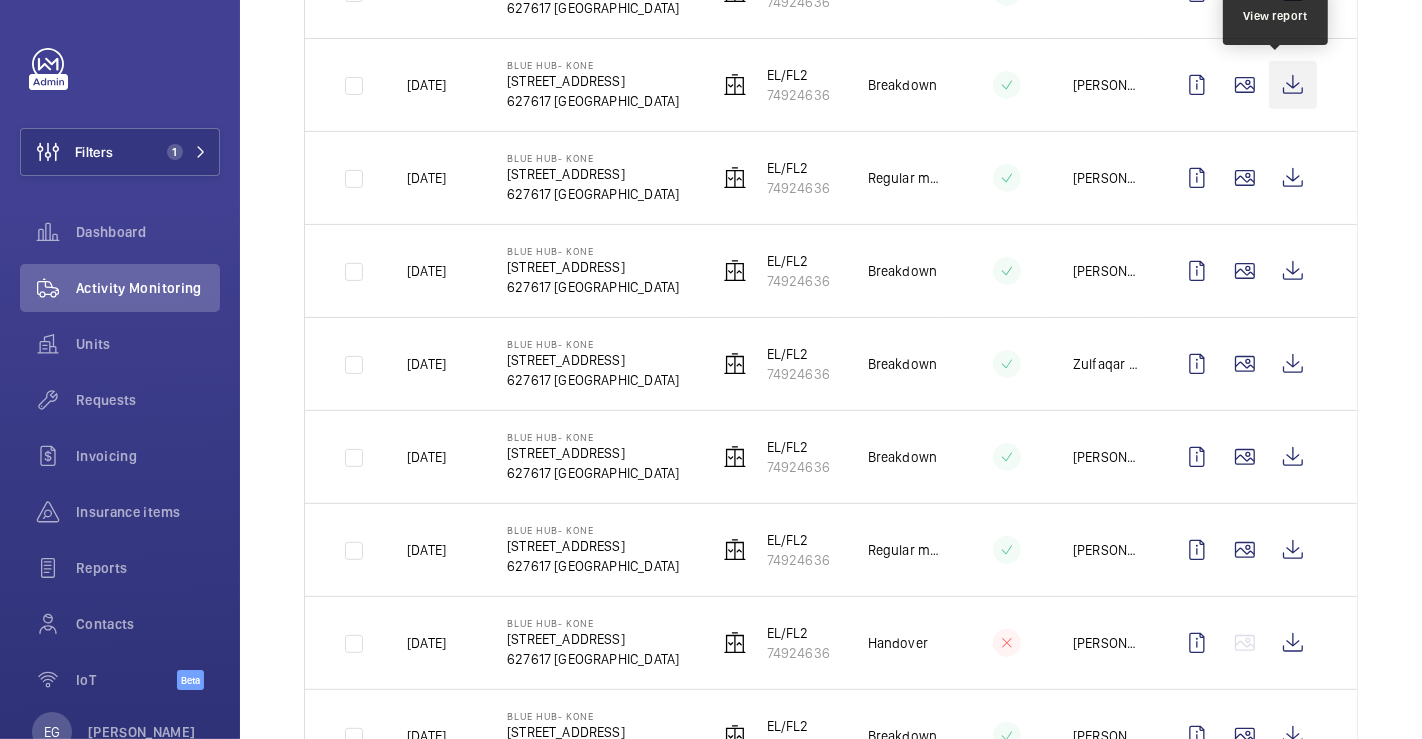 click 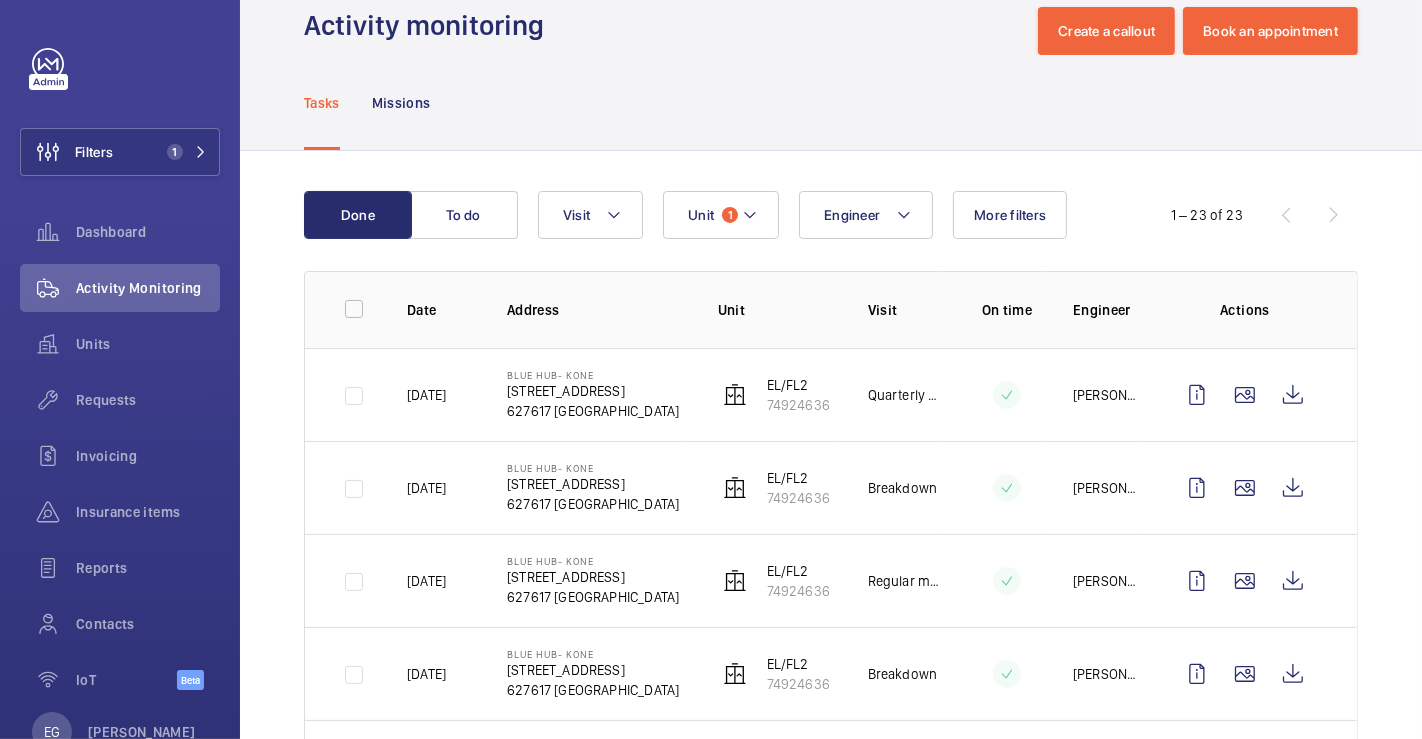 scroll, scrollTop: 0, scrollLeft: 0, axis: both 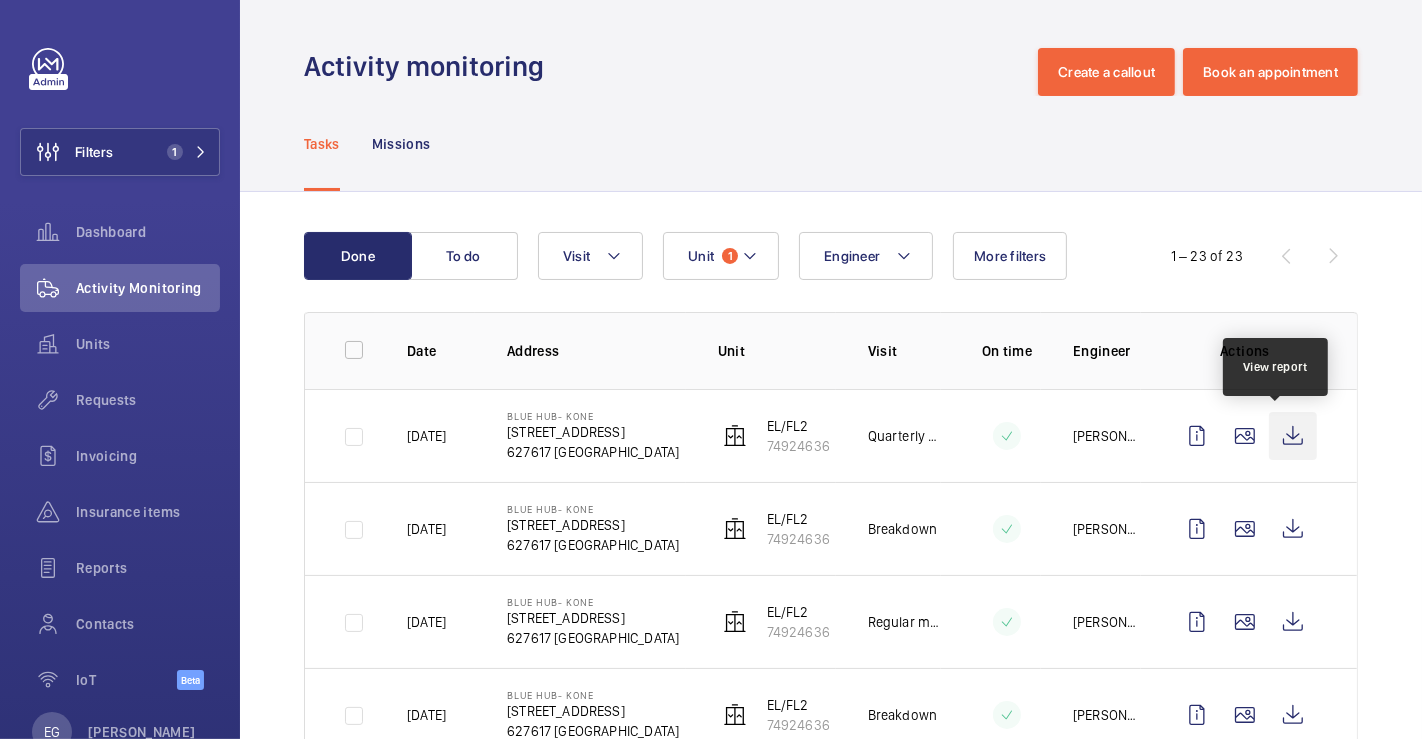 click 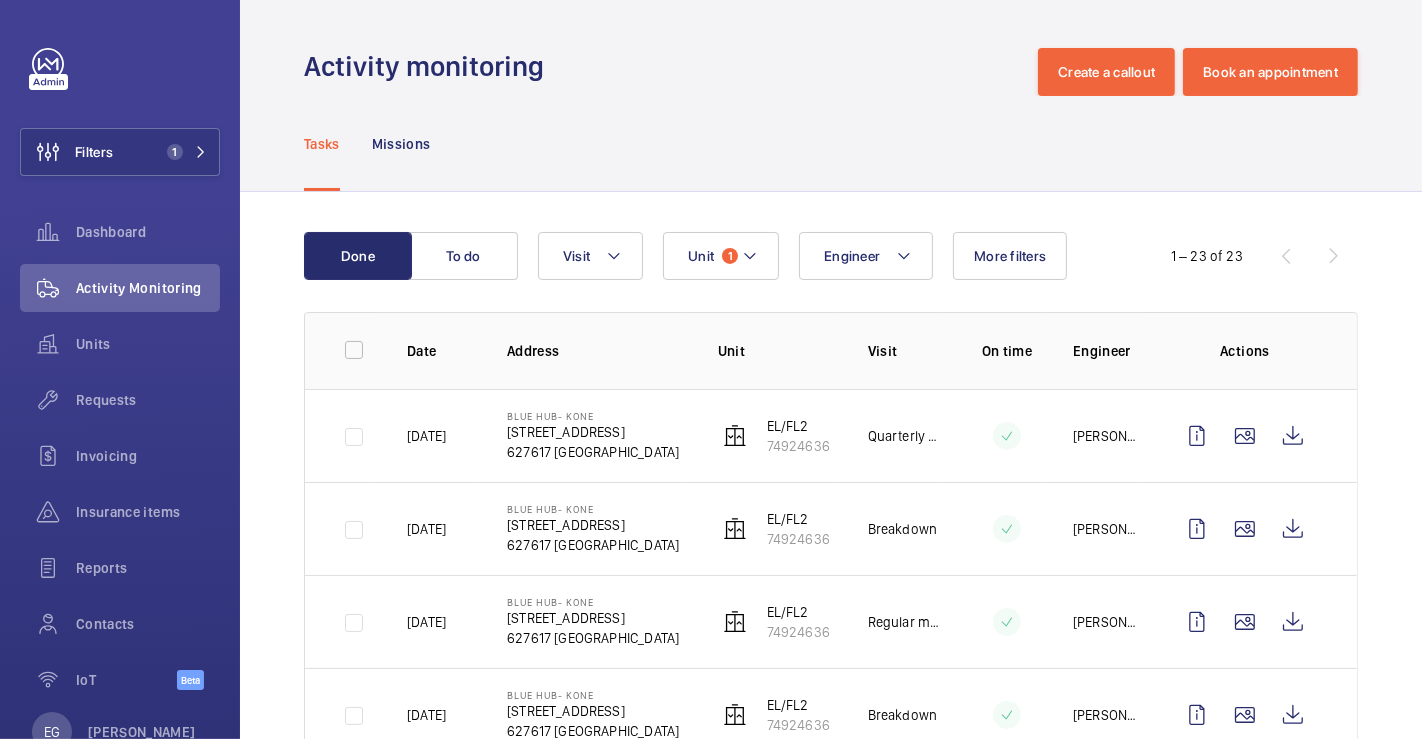 click on "Tasks Missions" 